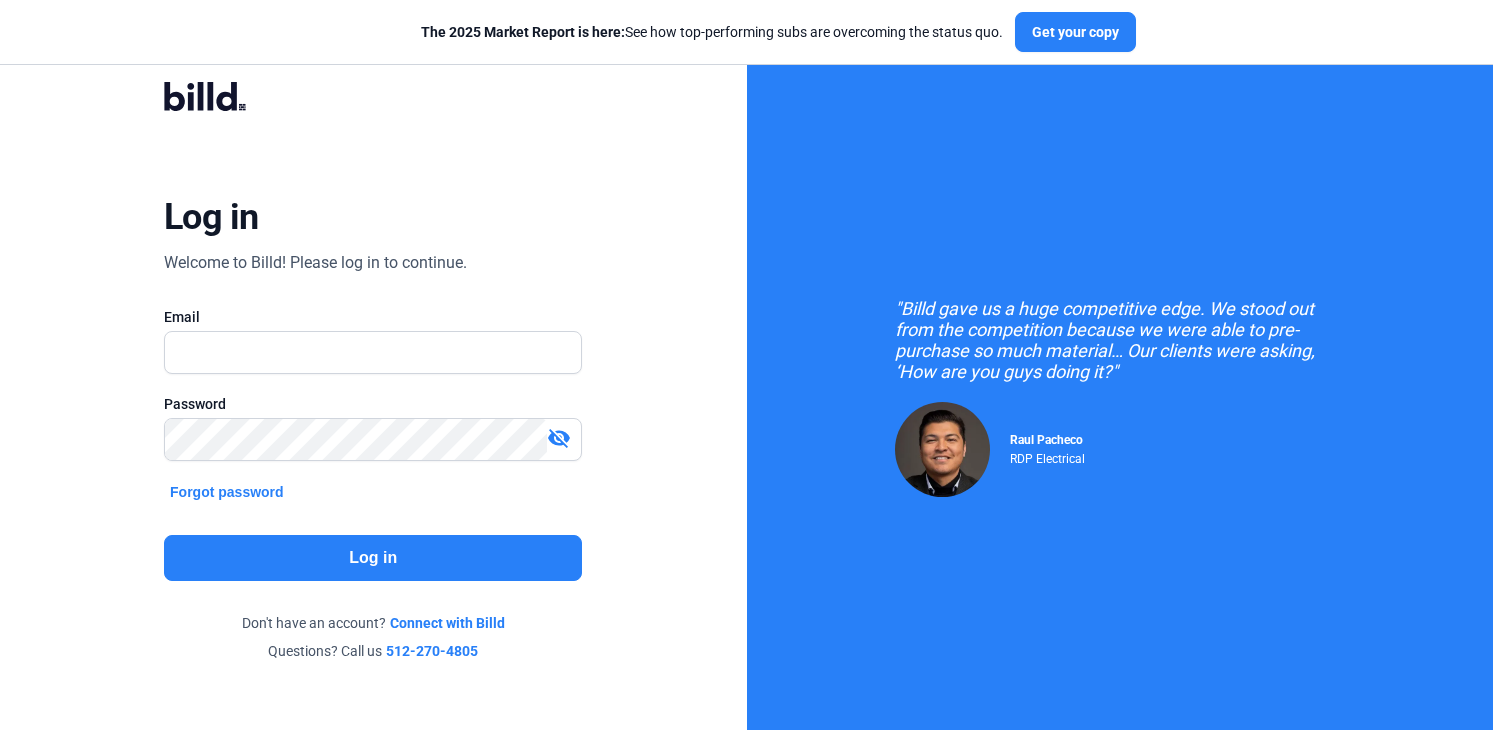 scroll, scrollTop: 0, scrollLeft: 0, axis: both 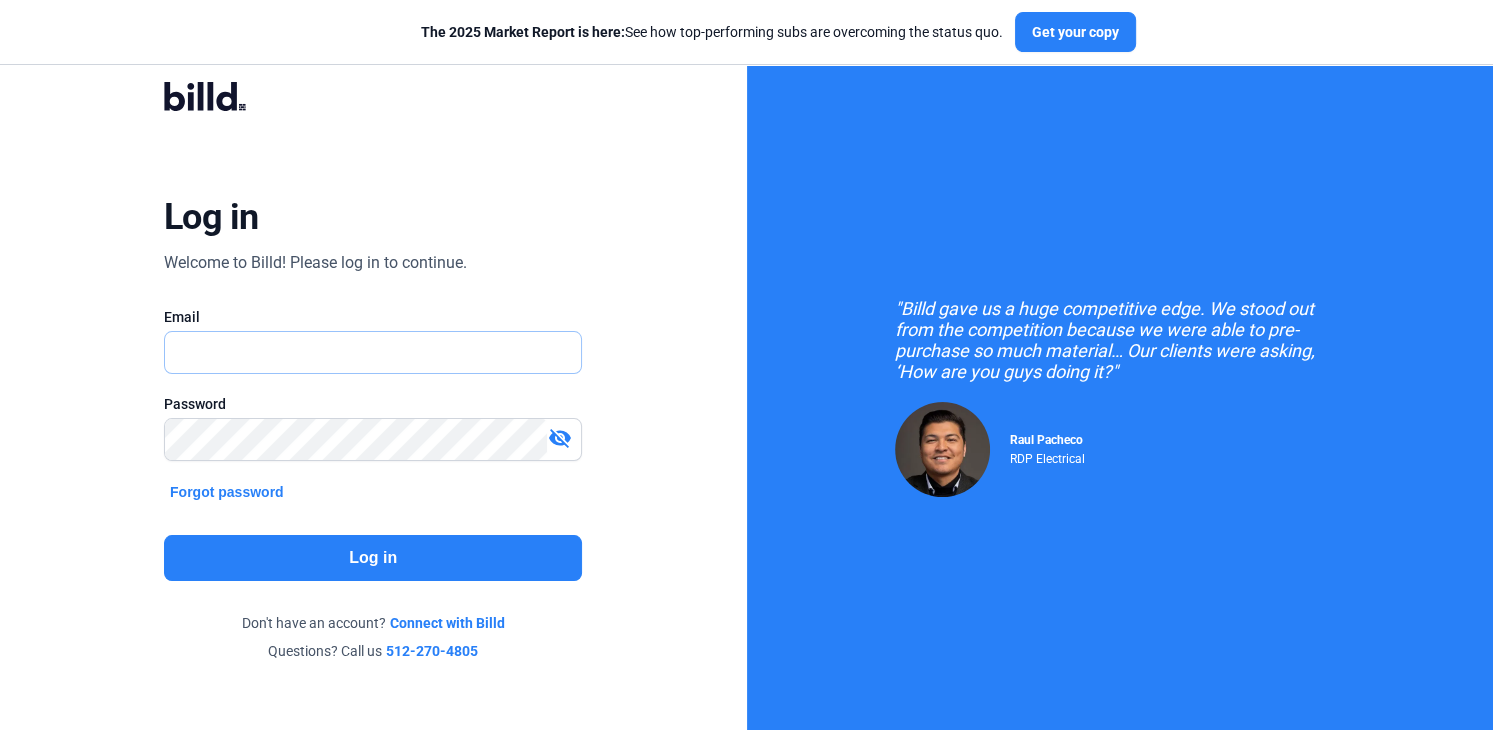 click at bounding box center [362, 352] 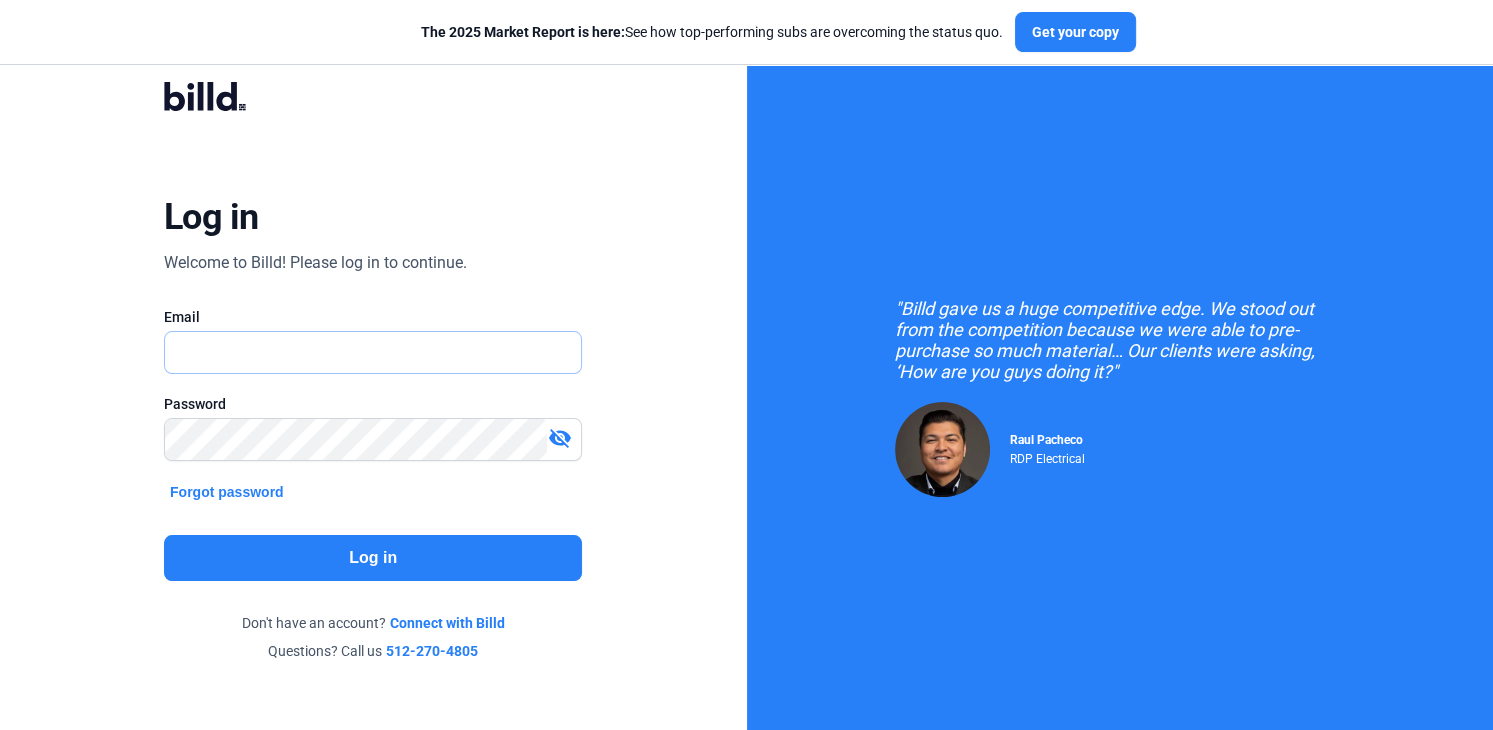type on "[EMAIL]" 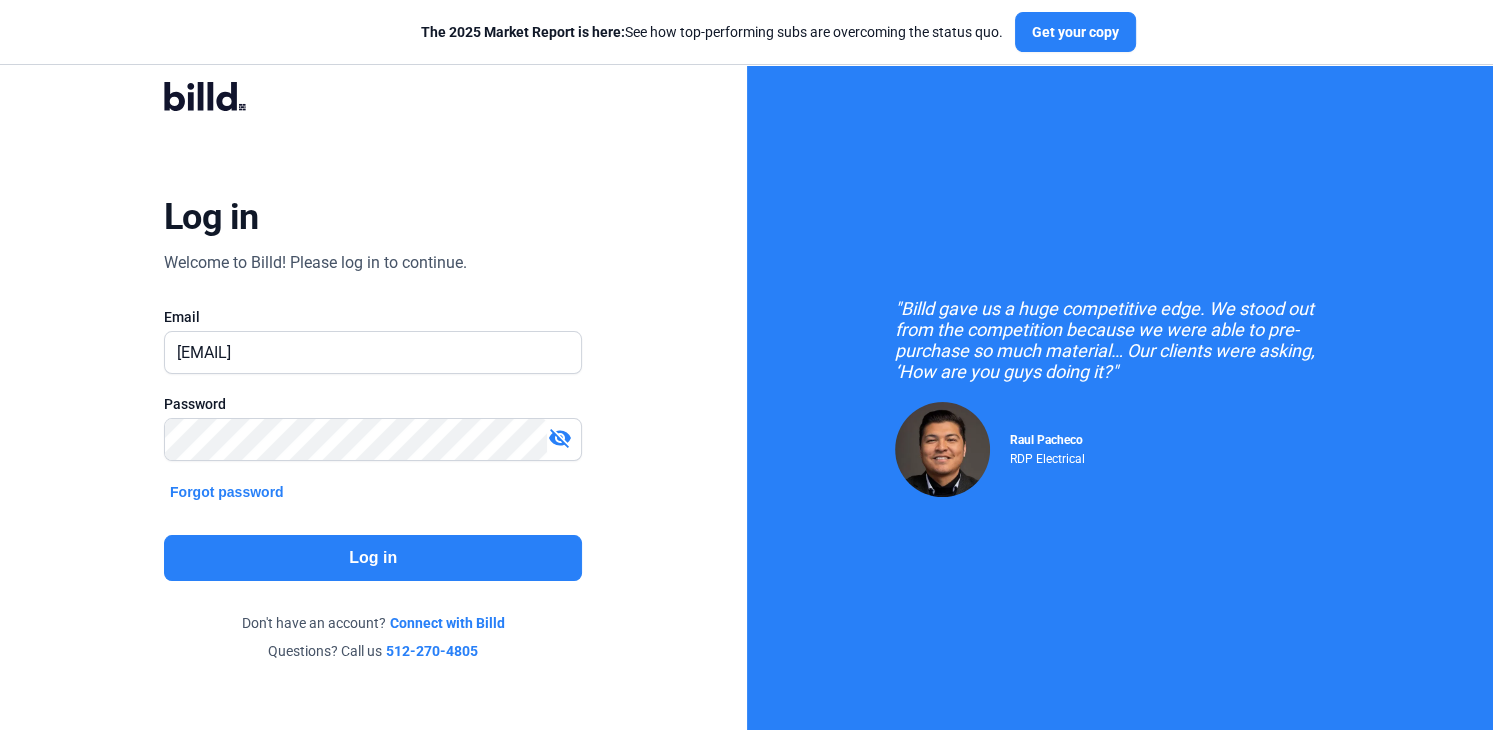 click on "Log in" 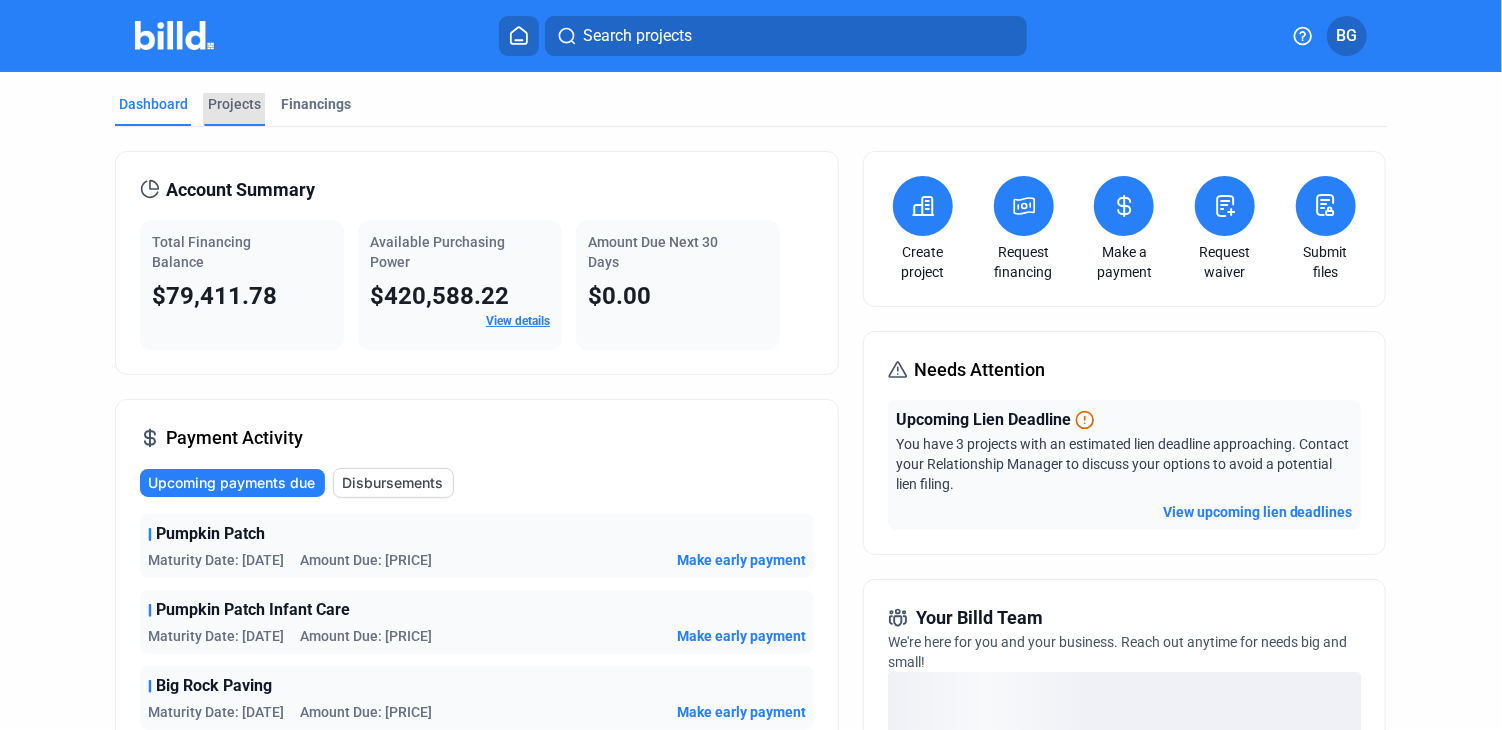 click on "Projects" at bounding box center [234, 104] 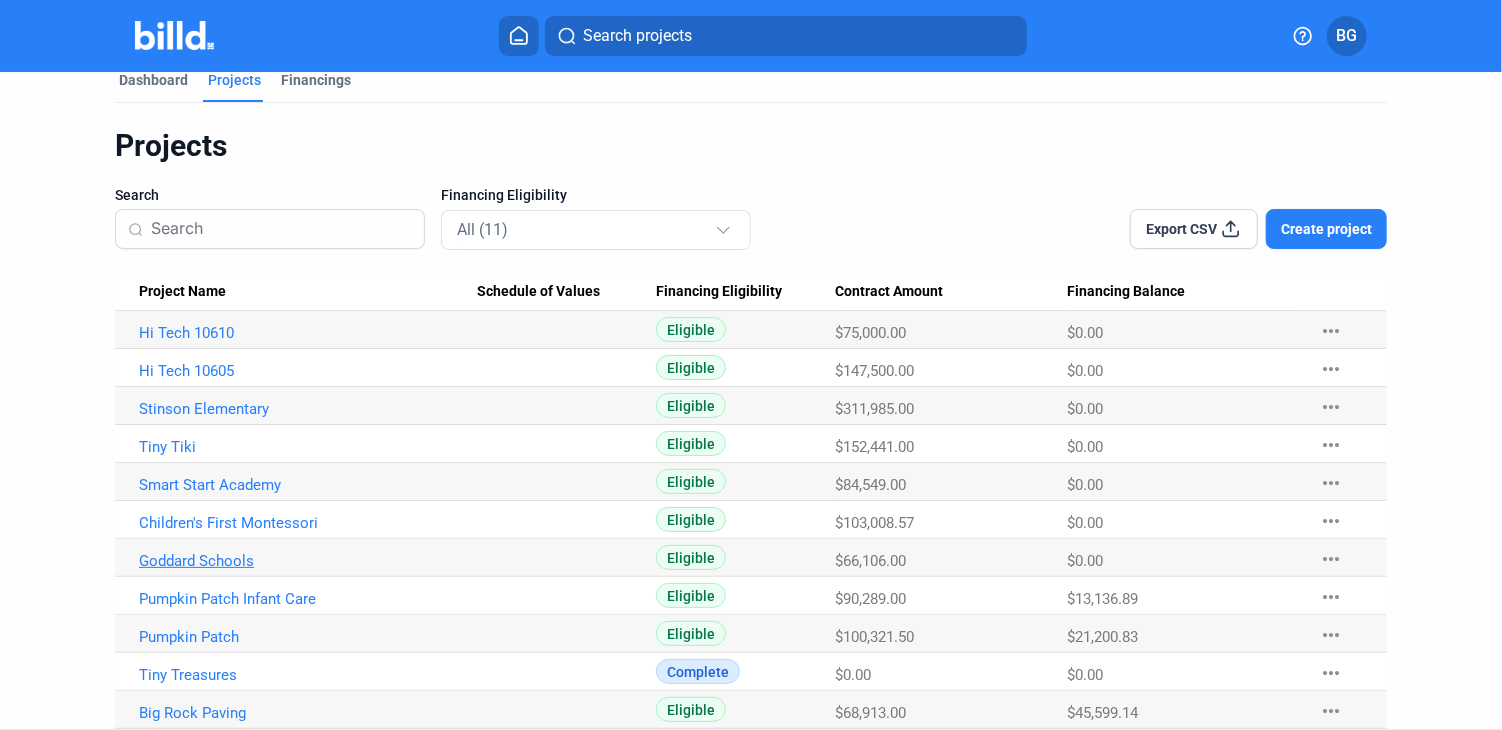 scroll, scrollTop: 0, scrollLeft: 0, axis: both 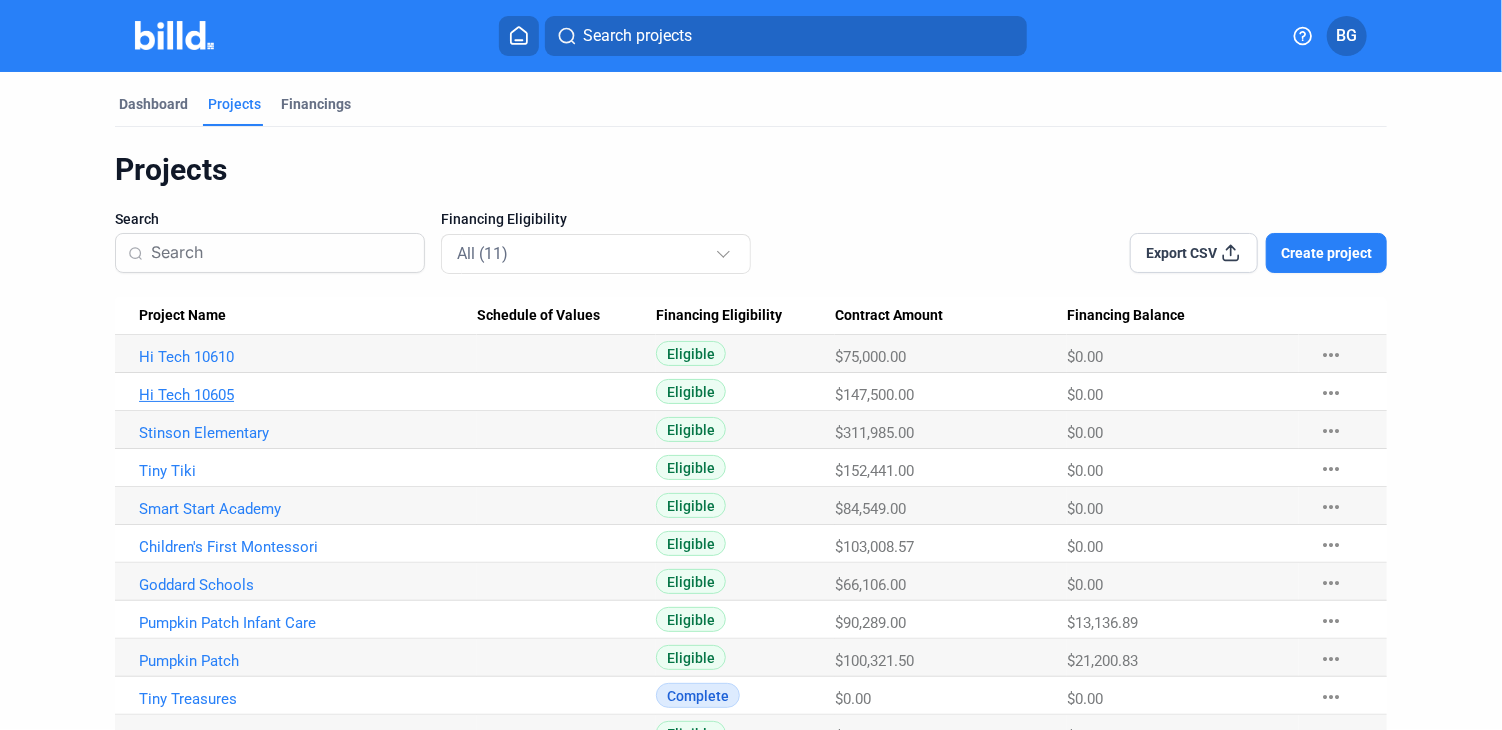 click on "Hi Tech 10605" at bounding box center (308, 357) 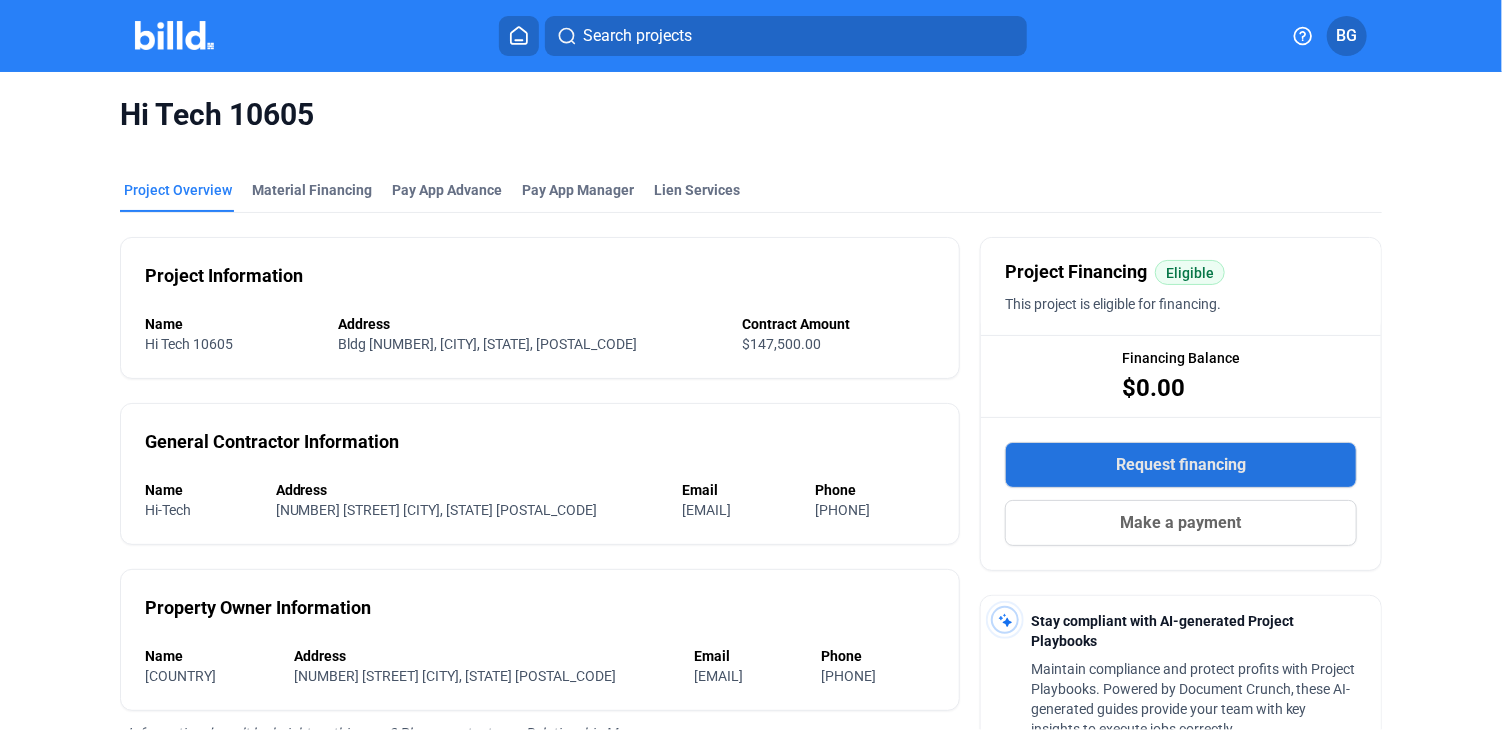 click on "Request financing" at bounding box center (1181, 465) 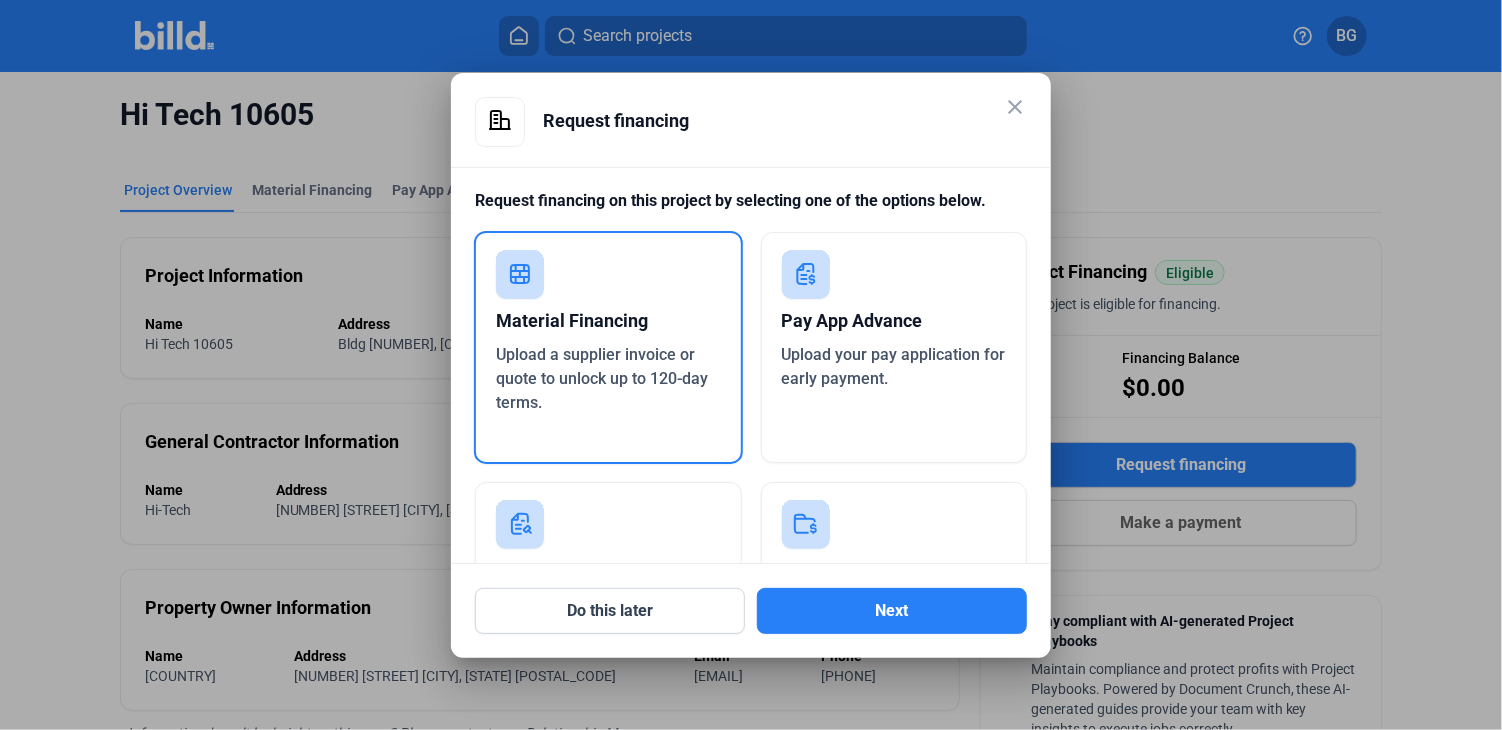 click on "Material Financing" at bounding box center [608, 321] 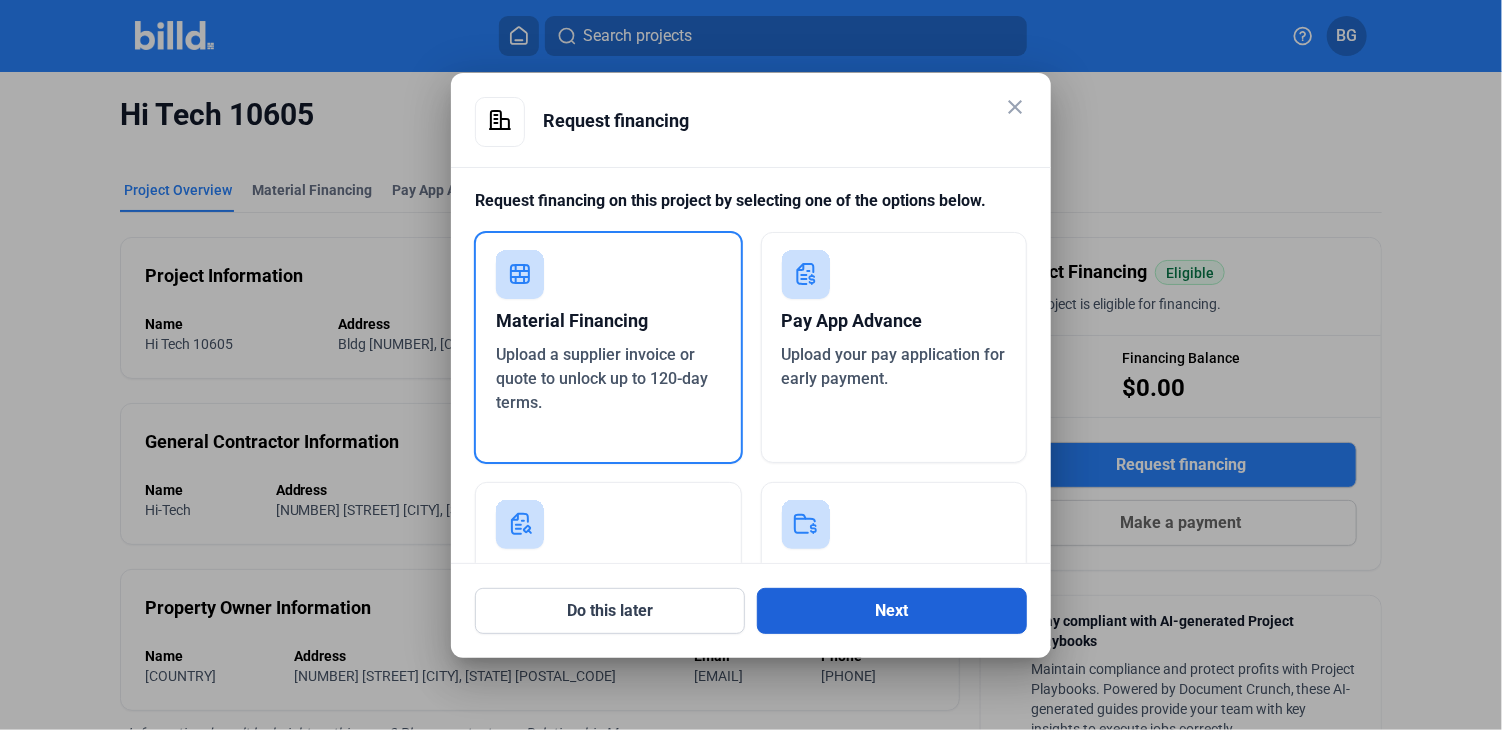 click on "Next" at bounding box center [892, 611] 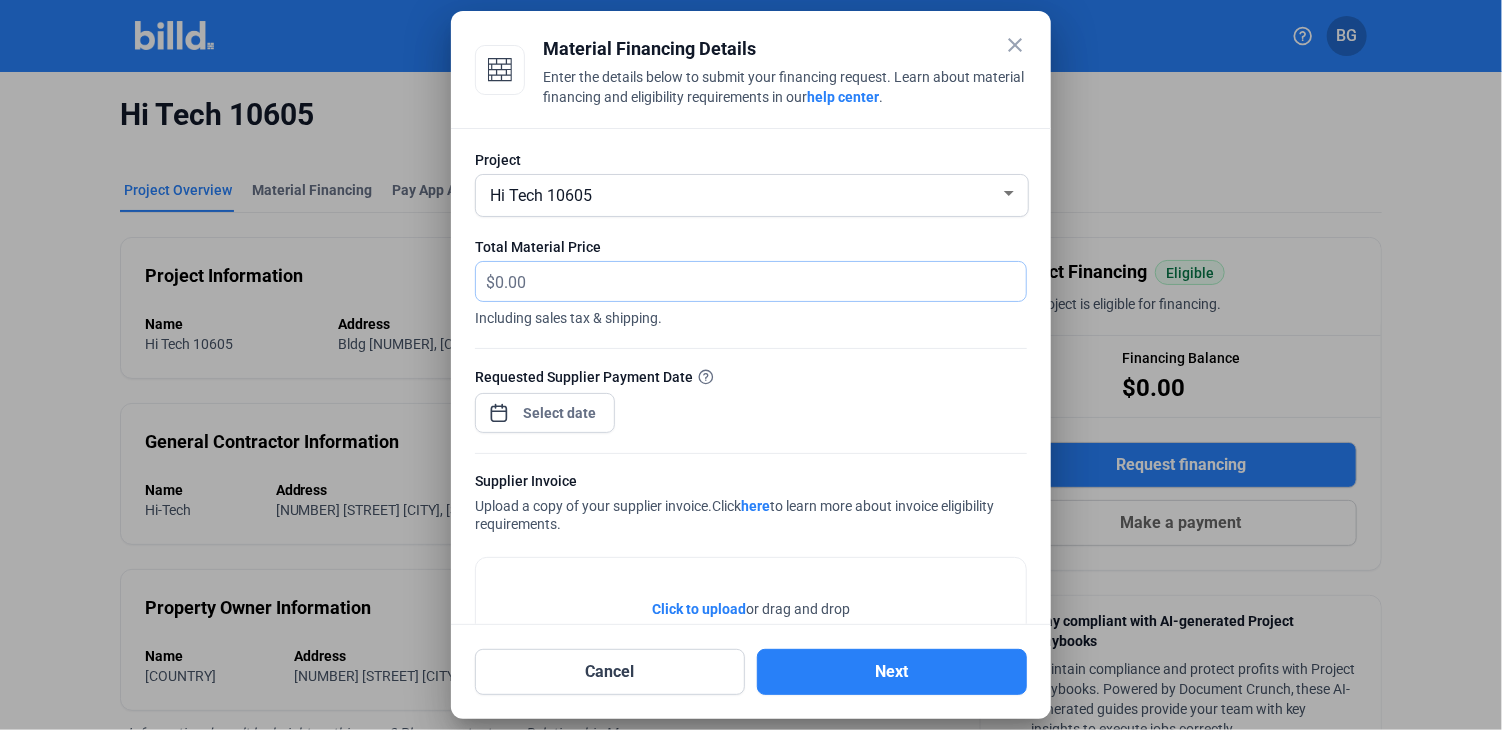 click at bounding box center (749, 281) 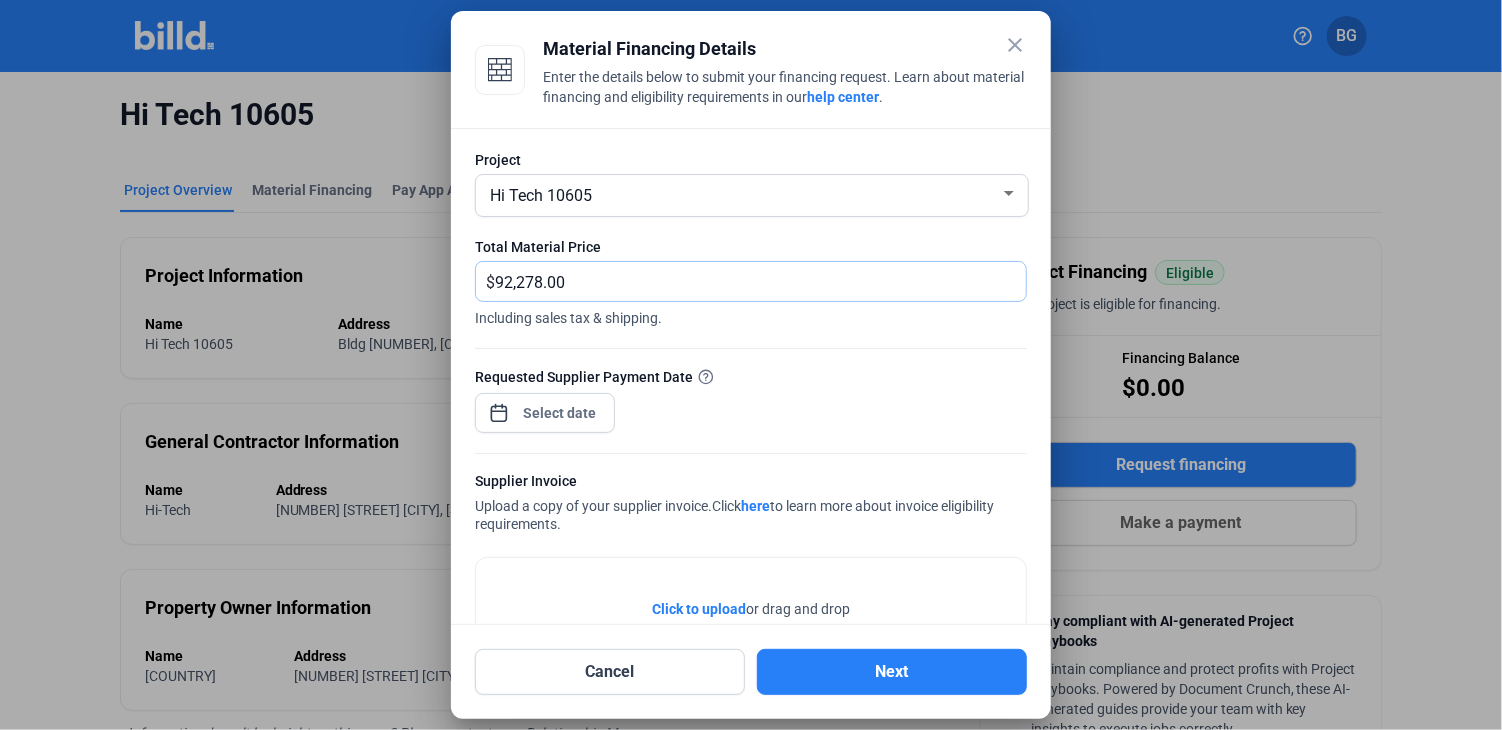 type on "92,278.00" 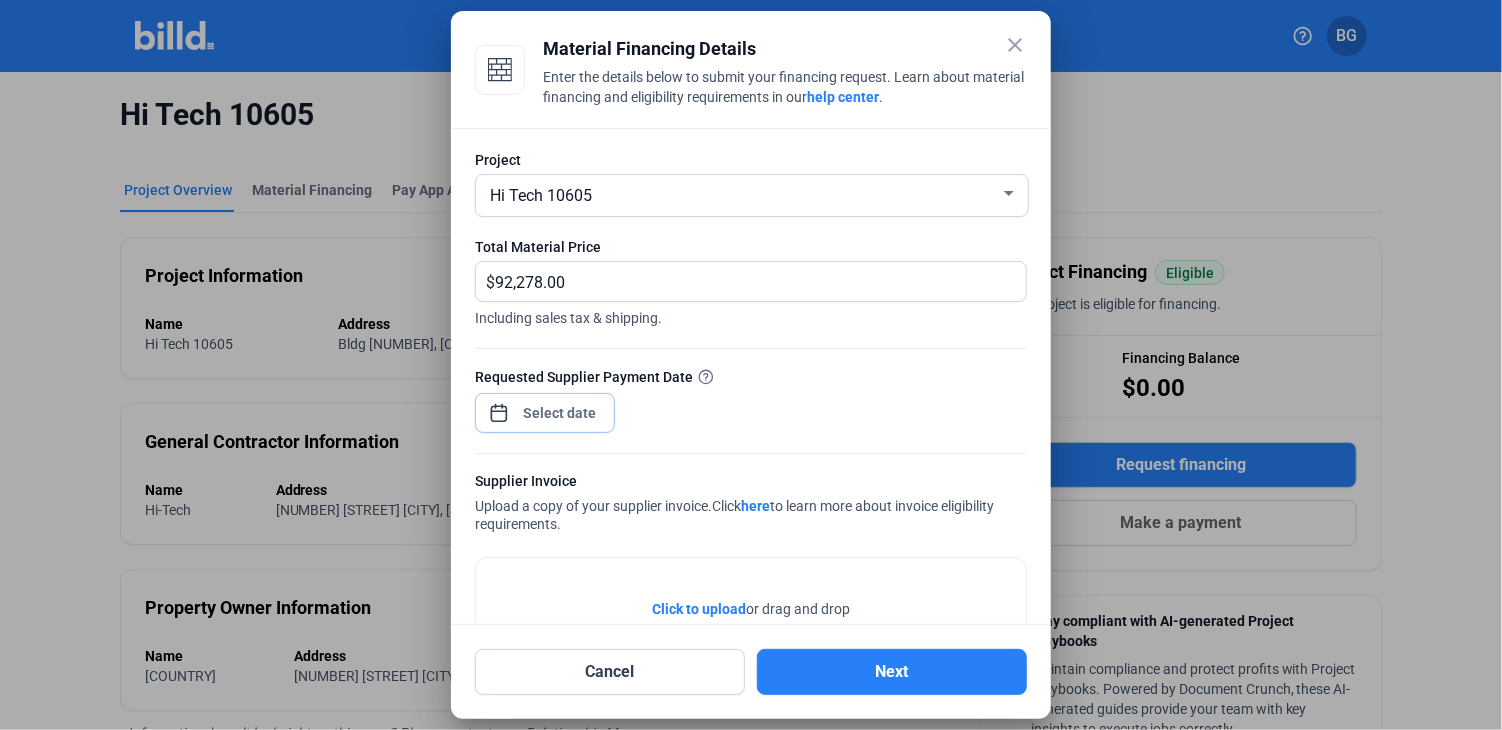 type 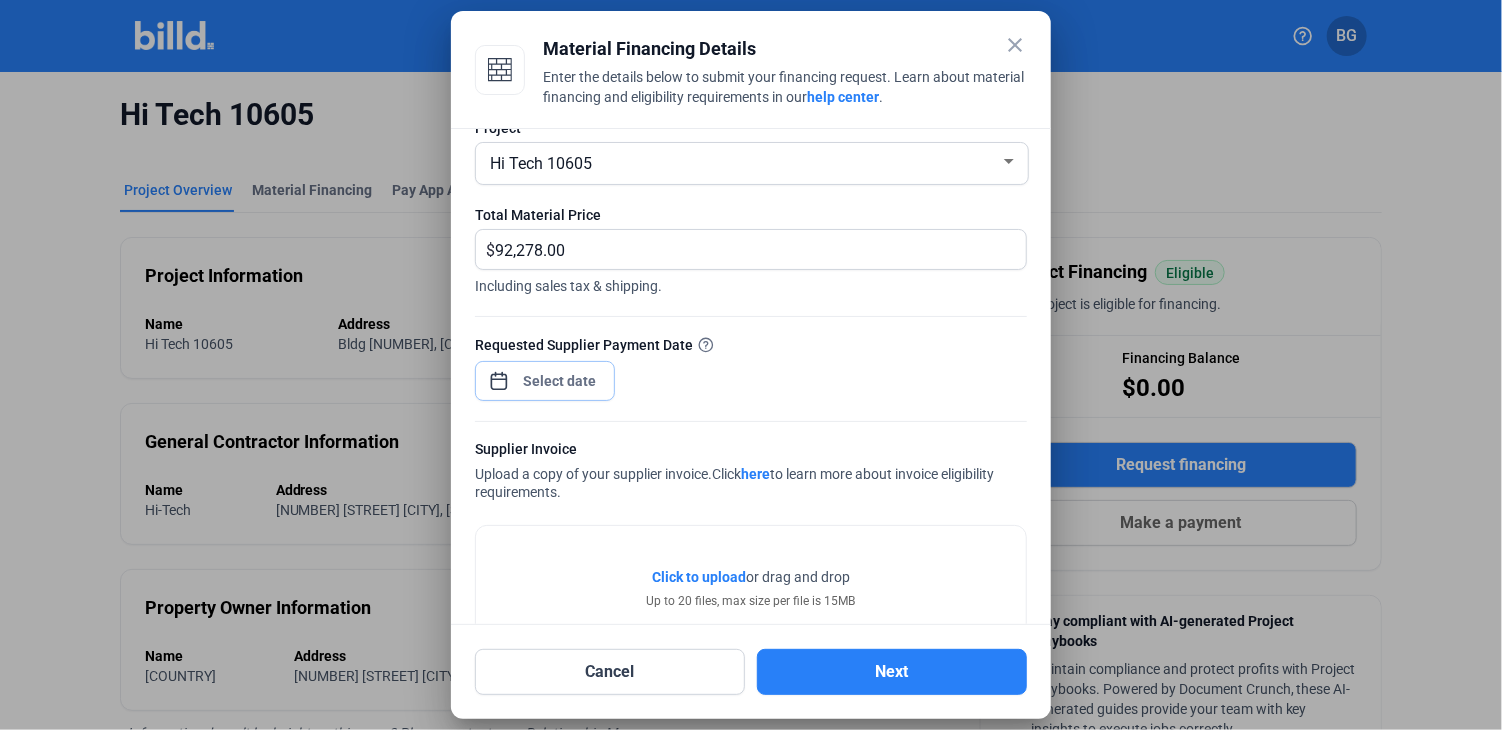 scroll, scrollTop: 0, scrollLeft: 0, axis: both 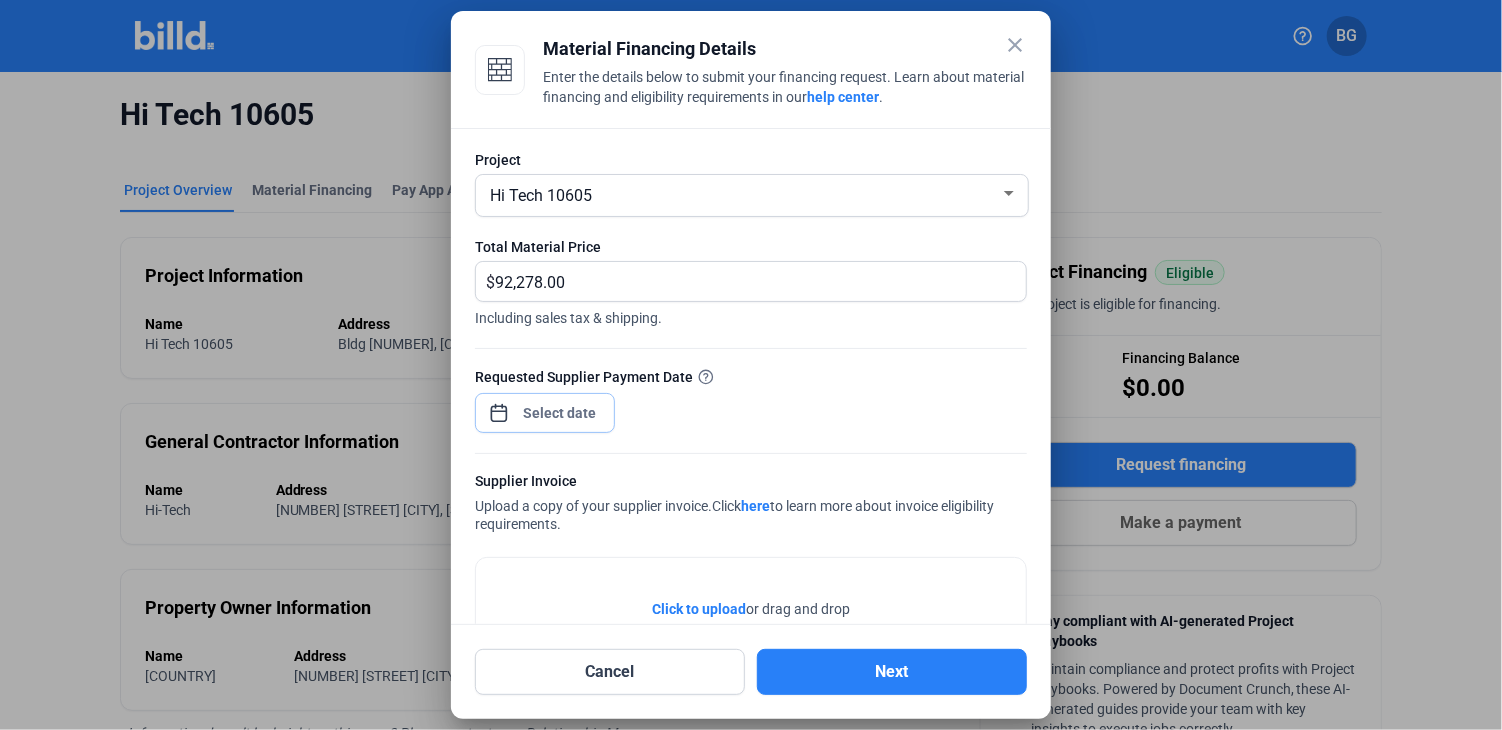 click 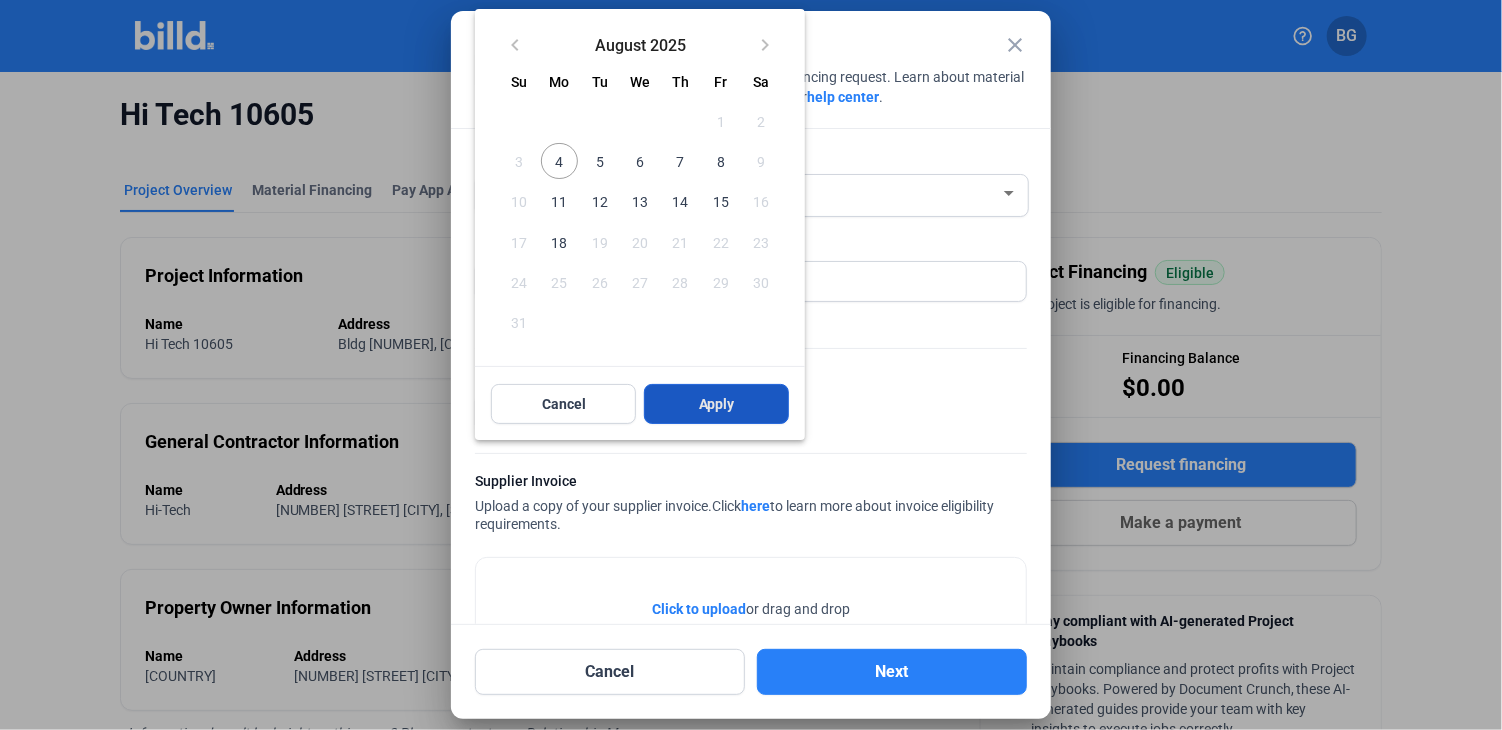 click on "Apply" at bounding box center [717, 404] 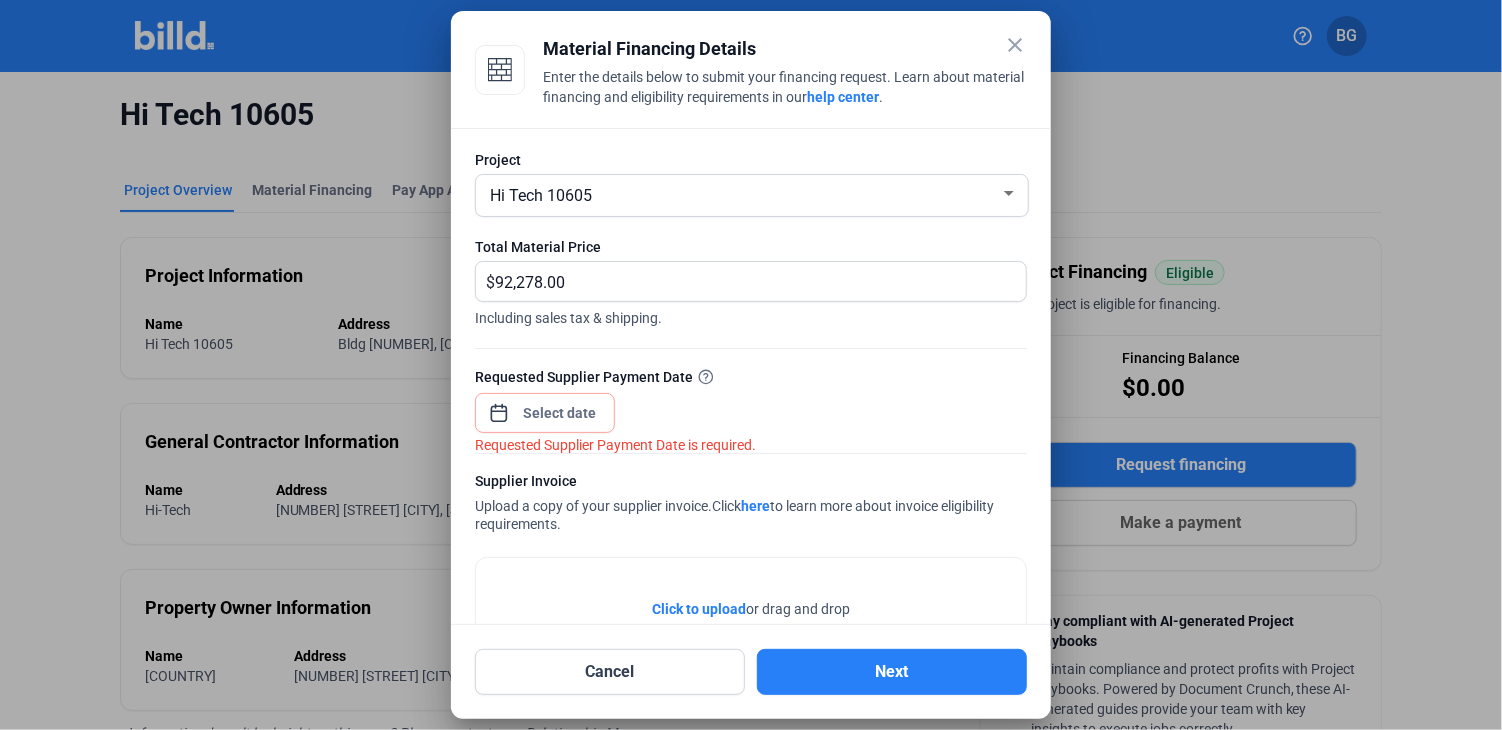 click on "Material Financing Details   Enter the details below to submit your financing request. Learn about material financing and eligibility requirements in our   help center .  Project  Hi Tech 10605  Total Material Price  $ 92,278.00 Including sales tax & shipping.  Requested Supplier Payment Date  Requested Supplier Payment Date is required.  Supplier Invoice   Upload a copy of your supplier invoice.   Click  here  to learn more about invoice eligibility requirements.  Click to upload  Tap to upload or drag and drop  Up to 20 files, max size per file is 15MB   Cancel   Next" at bounding box center [751, 365] 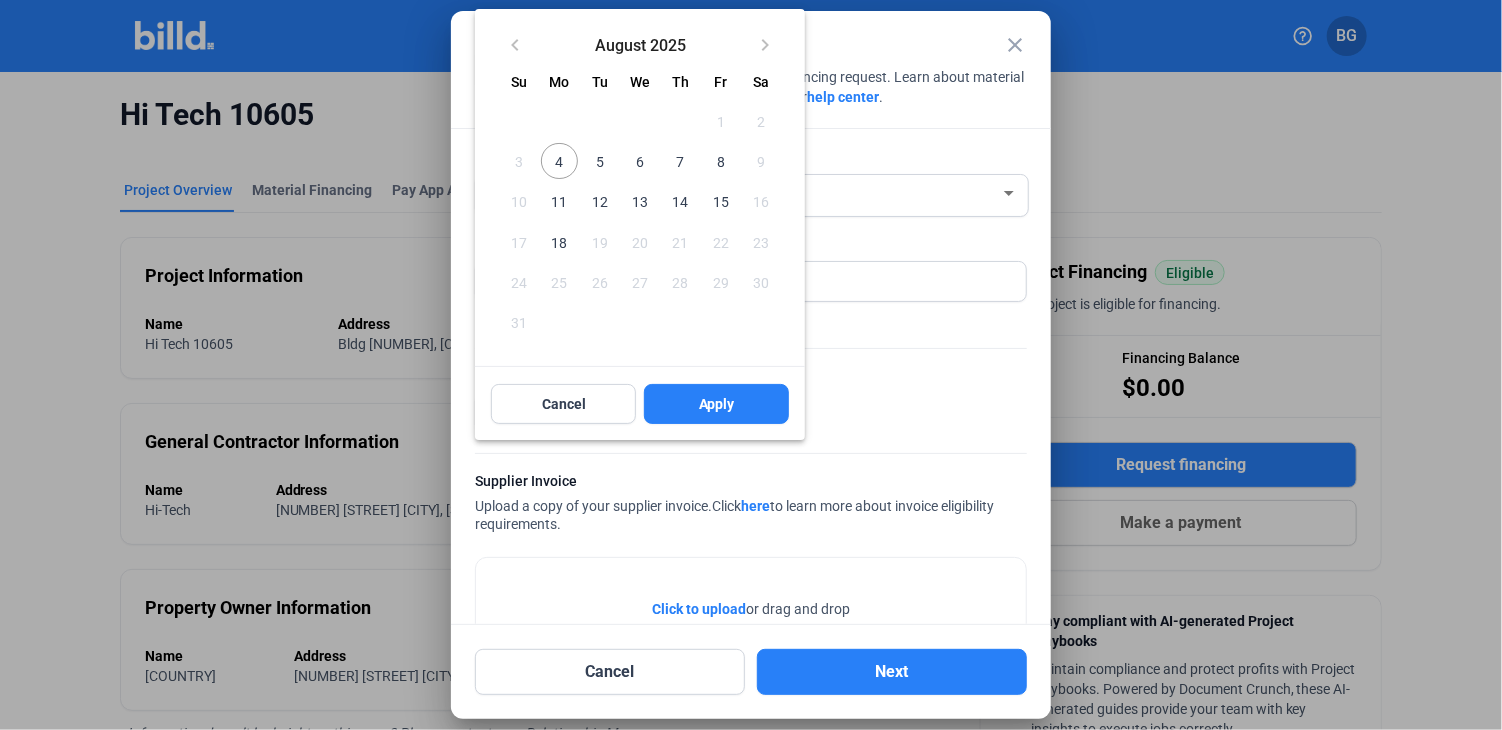 click on "4" at bounding box center (559, 161) 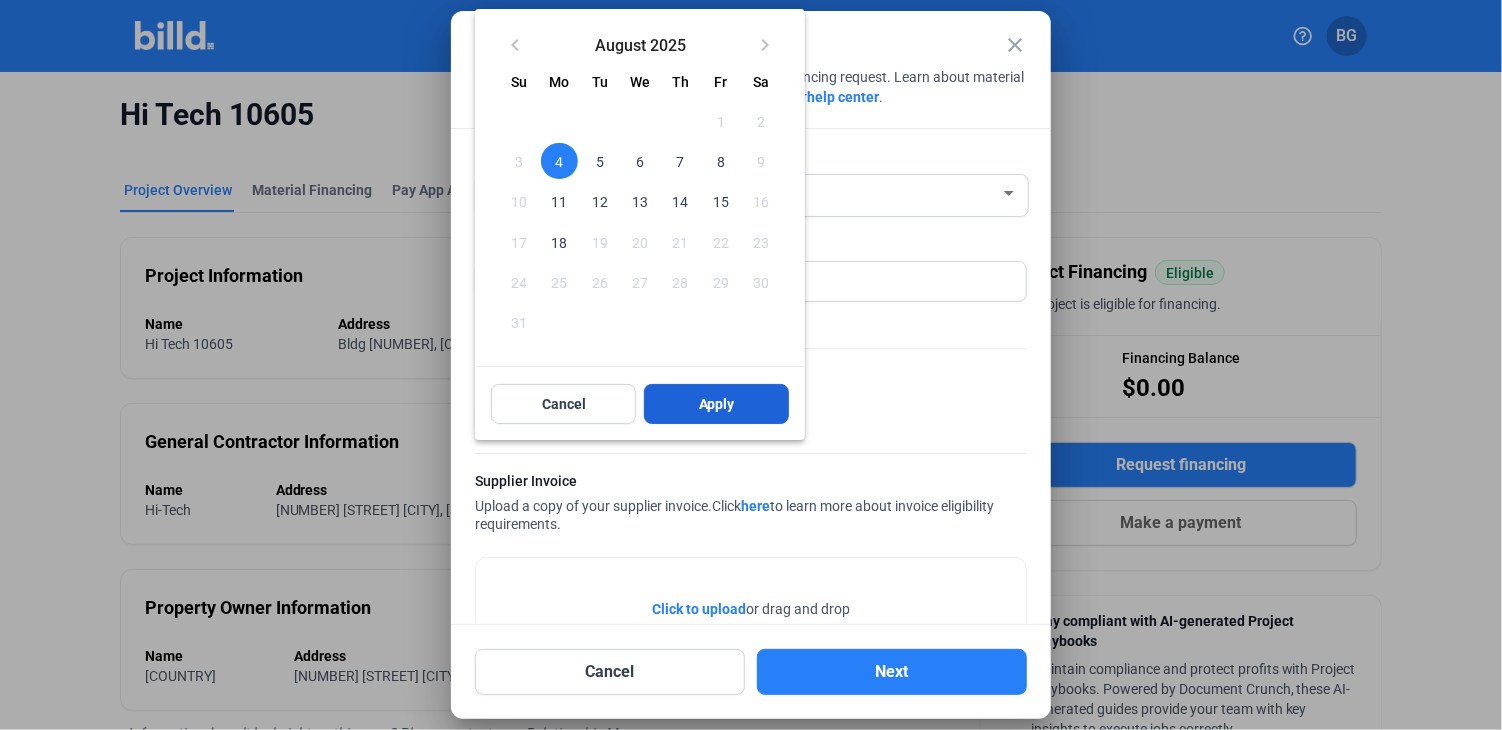 click on "Apply" at bounding box center [717, 404] 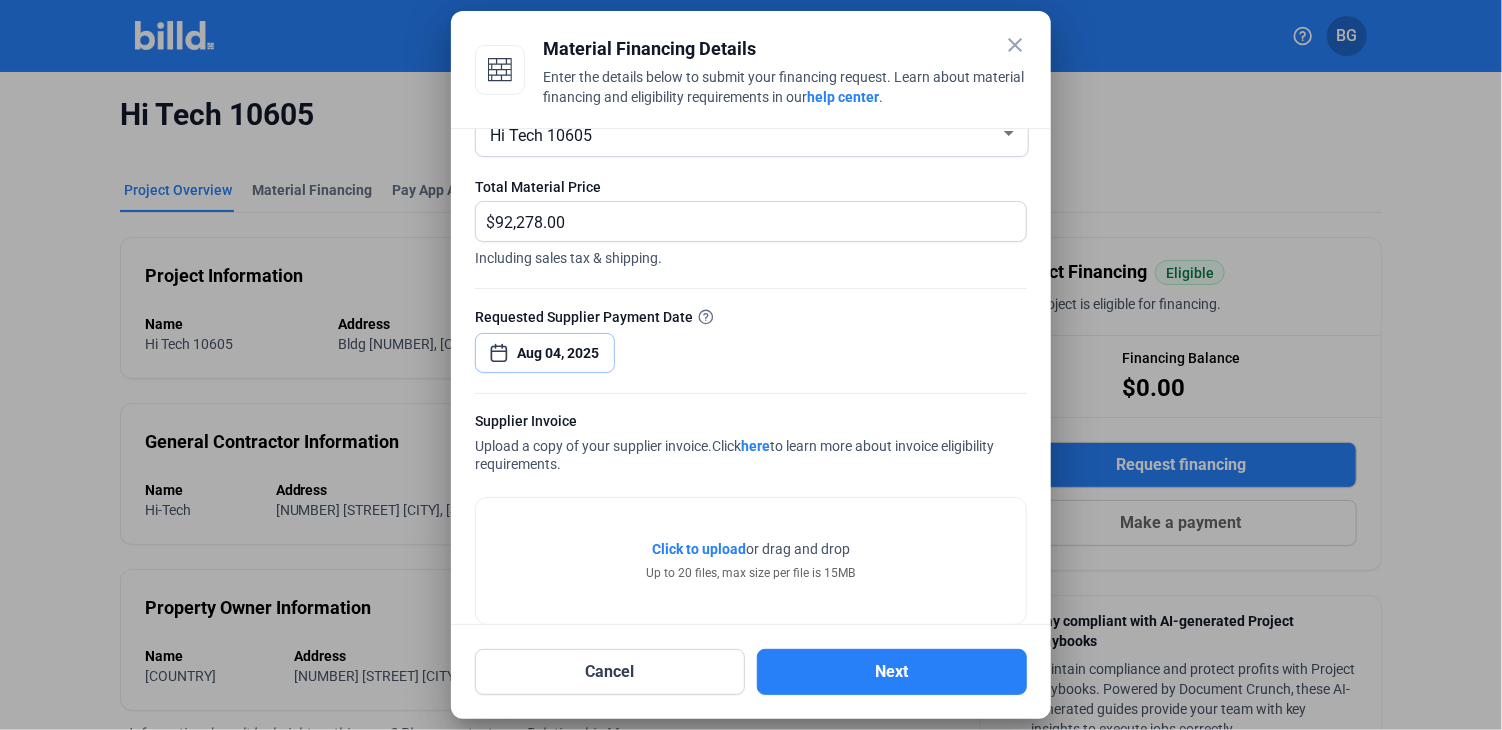 scroll, scrollTop: 92, scrollLeft: 0, axis: vertical 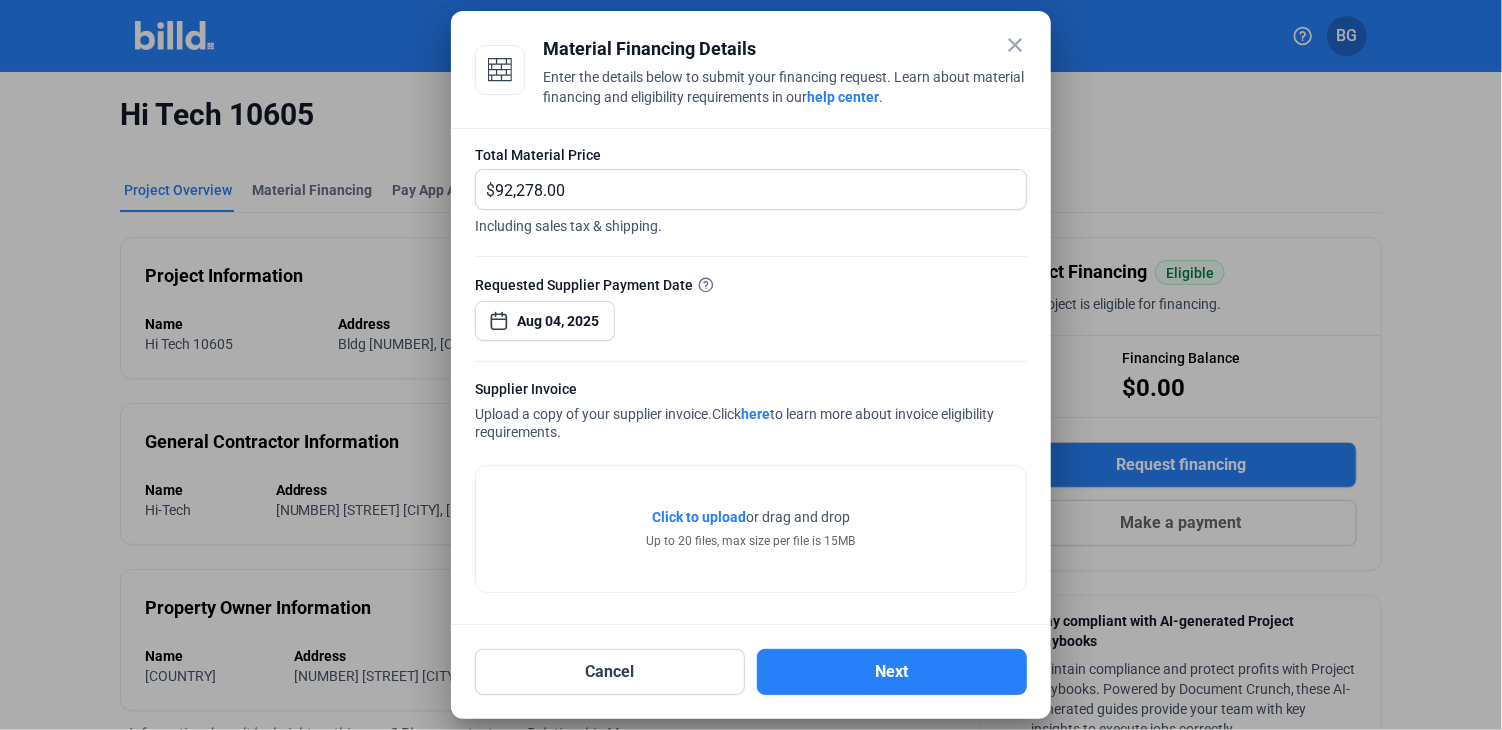 click on "Click to upload" 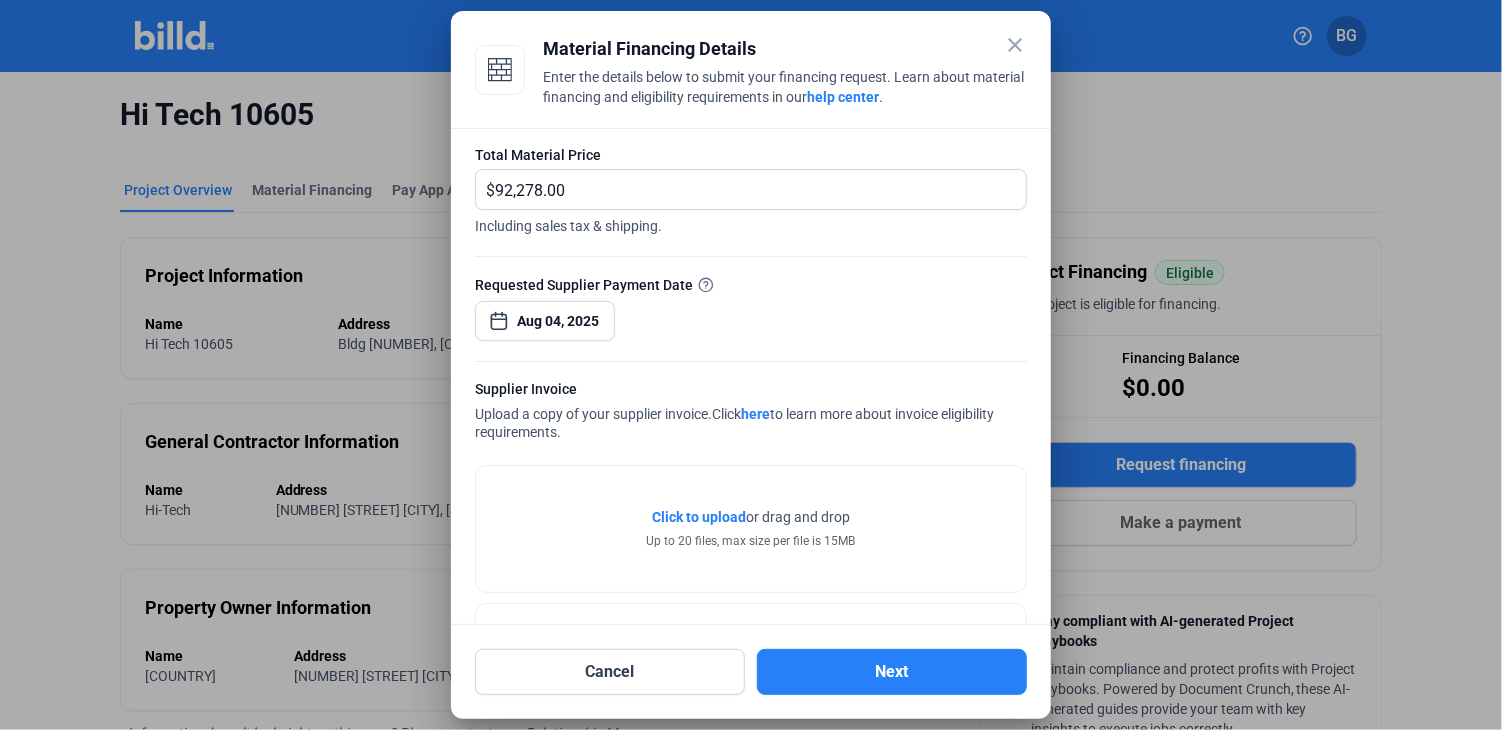 click on "Click to upload" 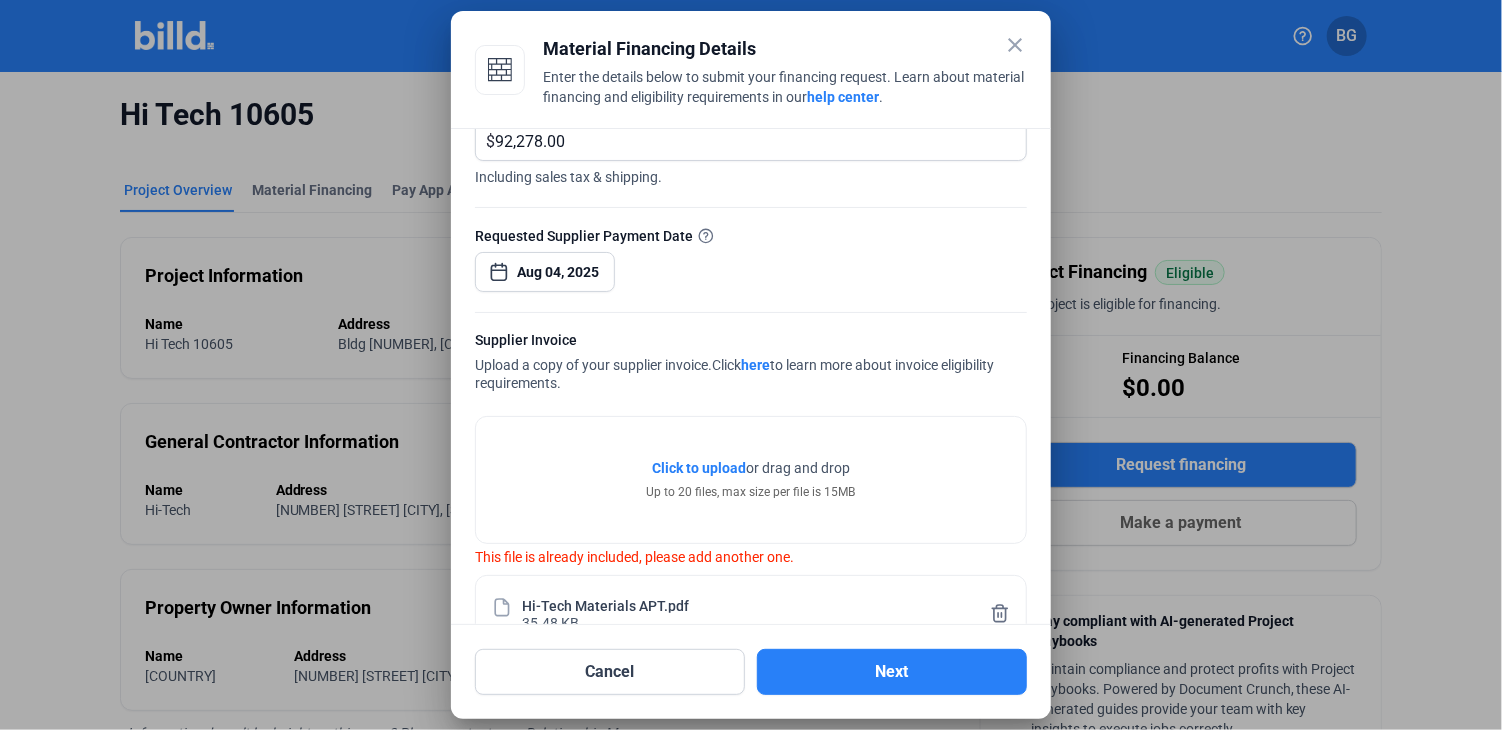 scroll, scrollTop: 188, scrollLeft: 0, axis: vertical 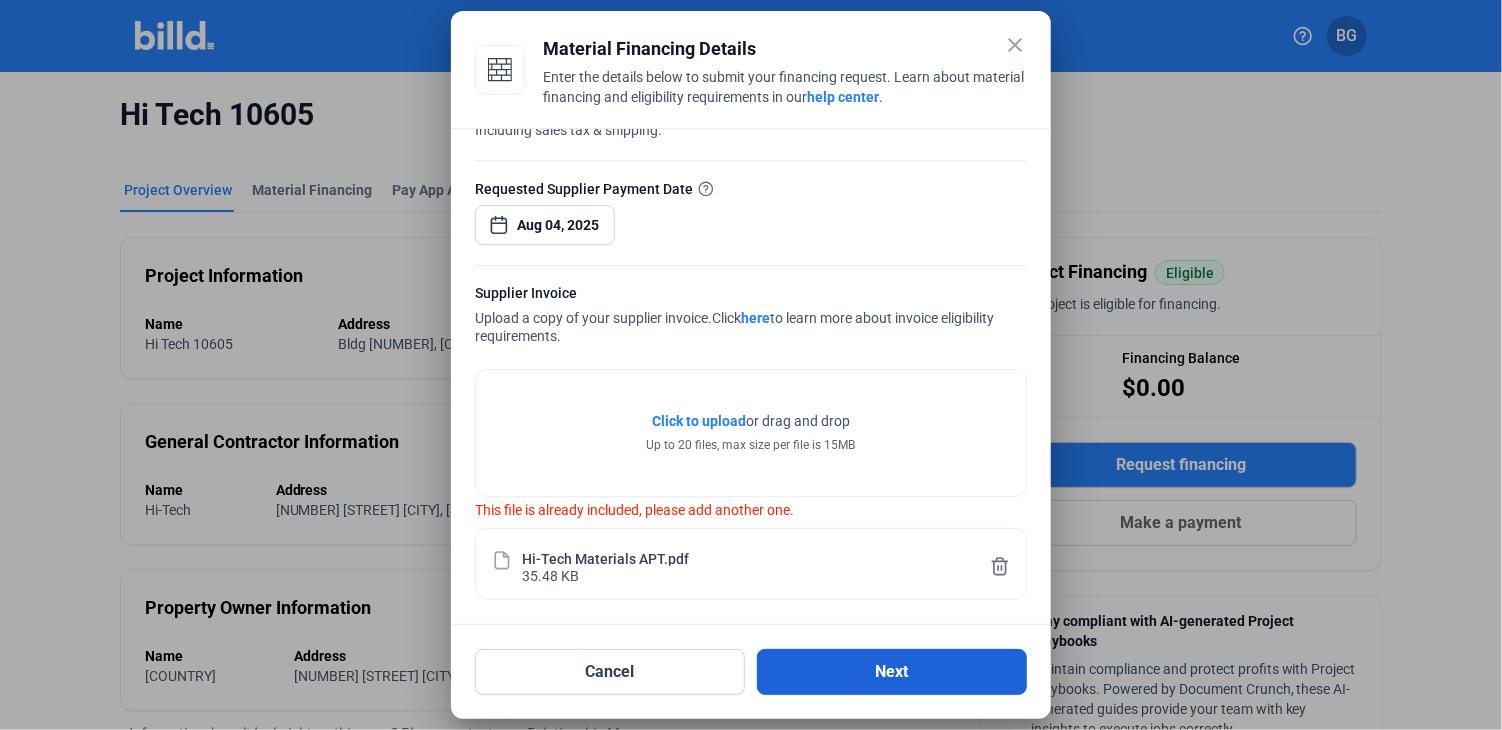 click on "Next" at bounding box center [892, 672] 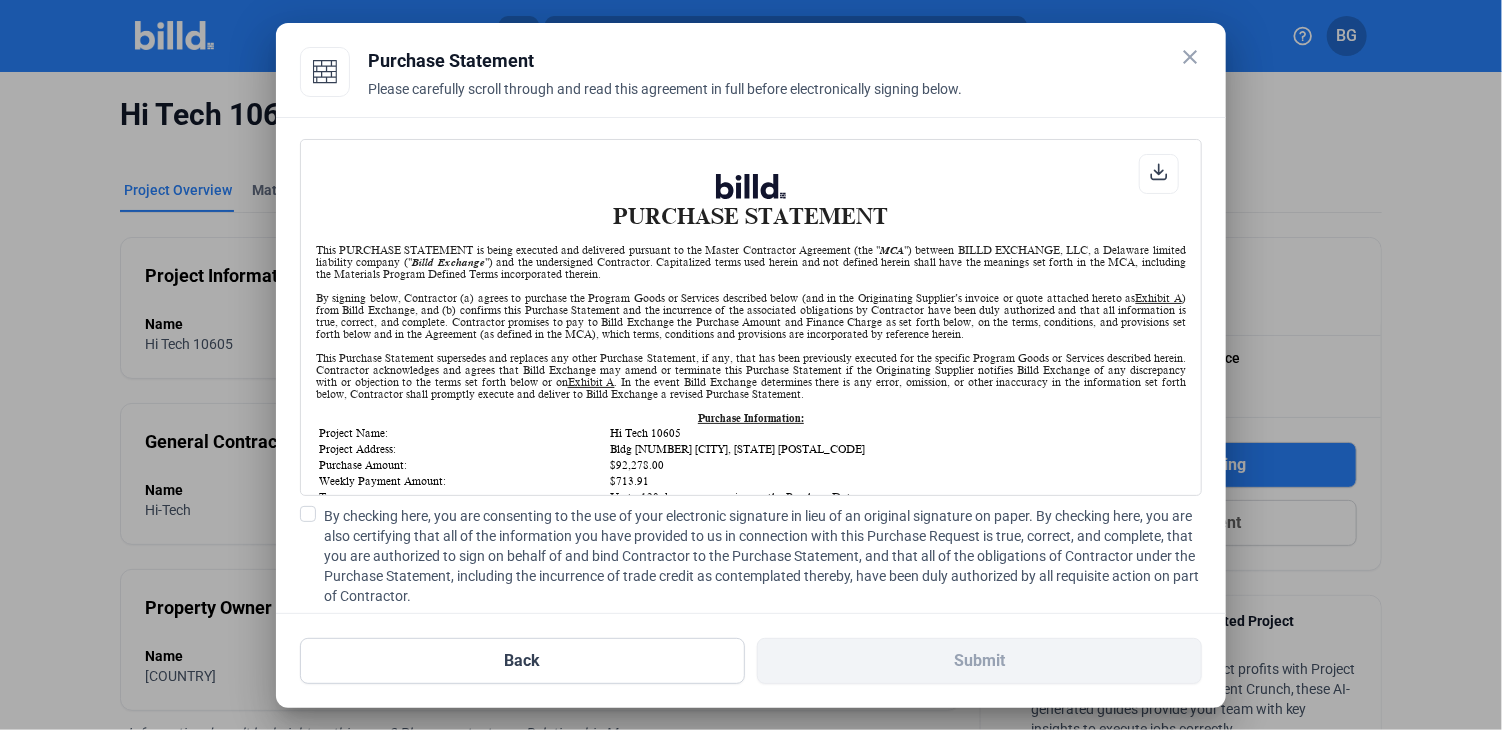 scroll, scrollTop: 0, scrollLeft: 0, axis: both 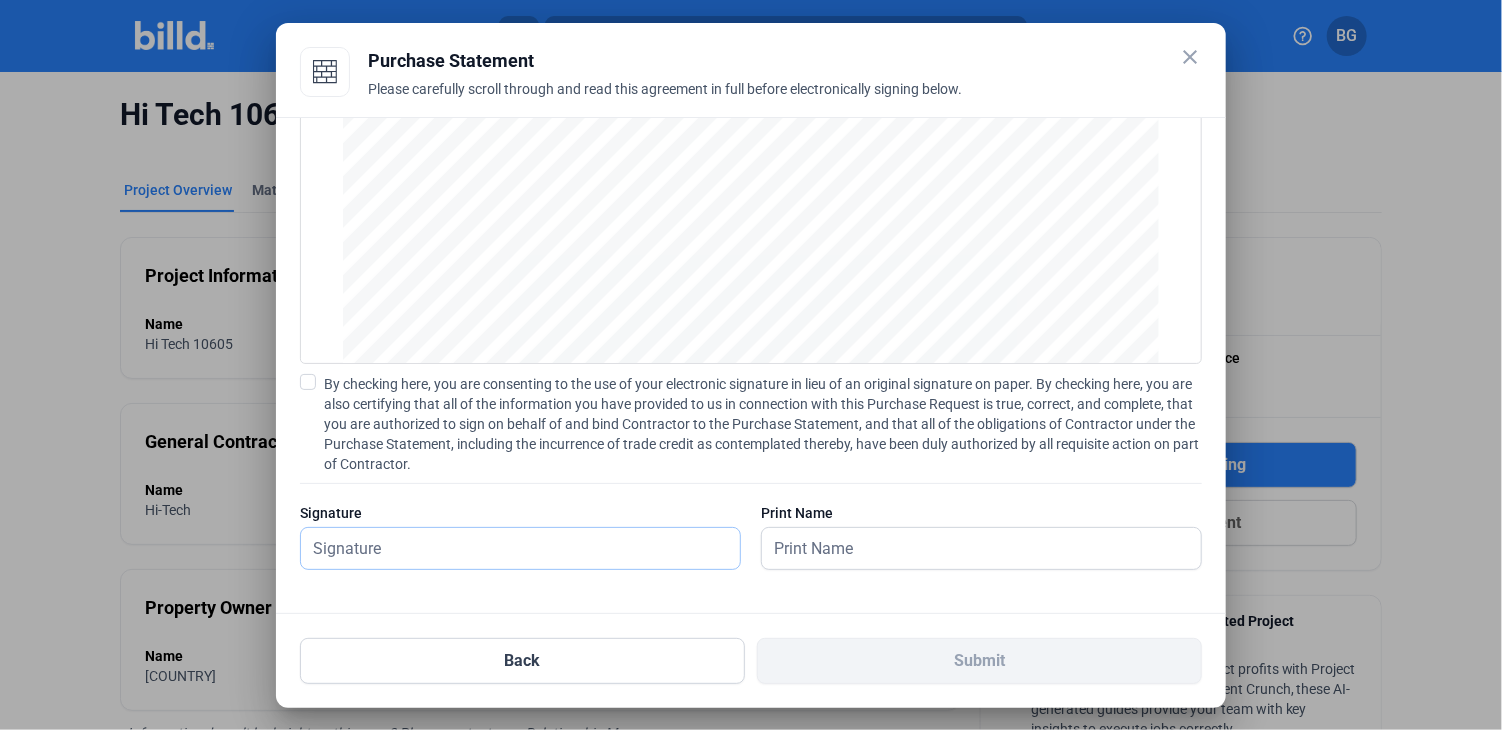 drag, startPoint x: 318, startPoint y: 545, endPoint x: 344, endPoint y: 540, distance: 26.476404 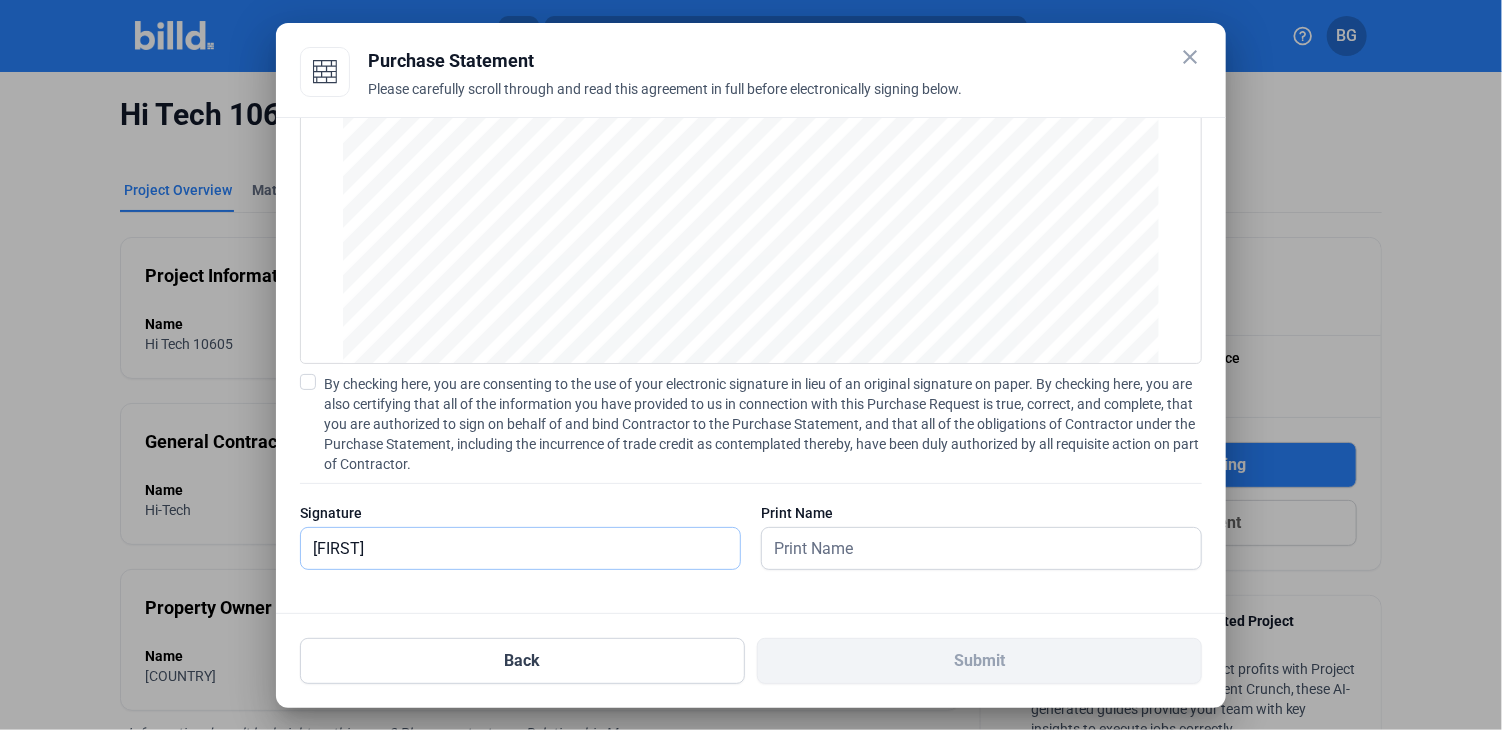 type on "B" 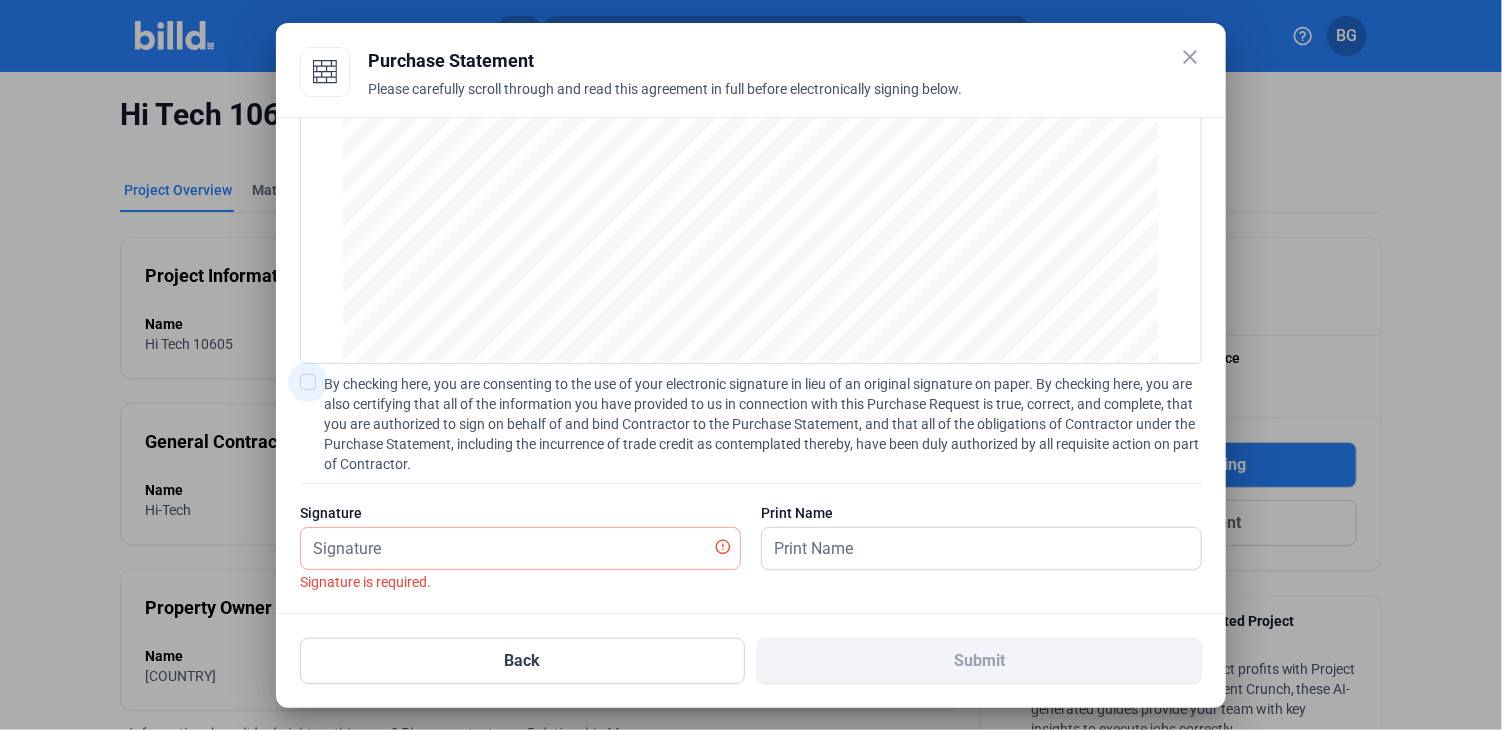 click at bounding box center [308, 382] 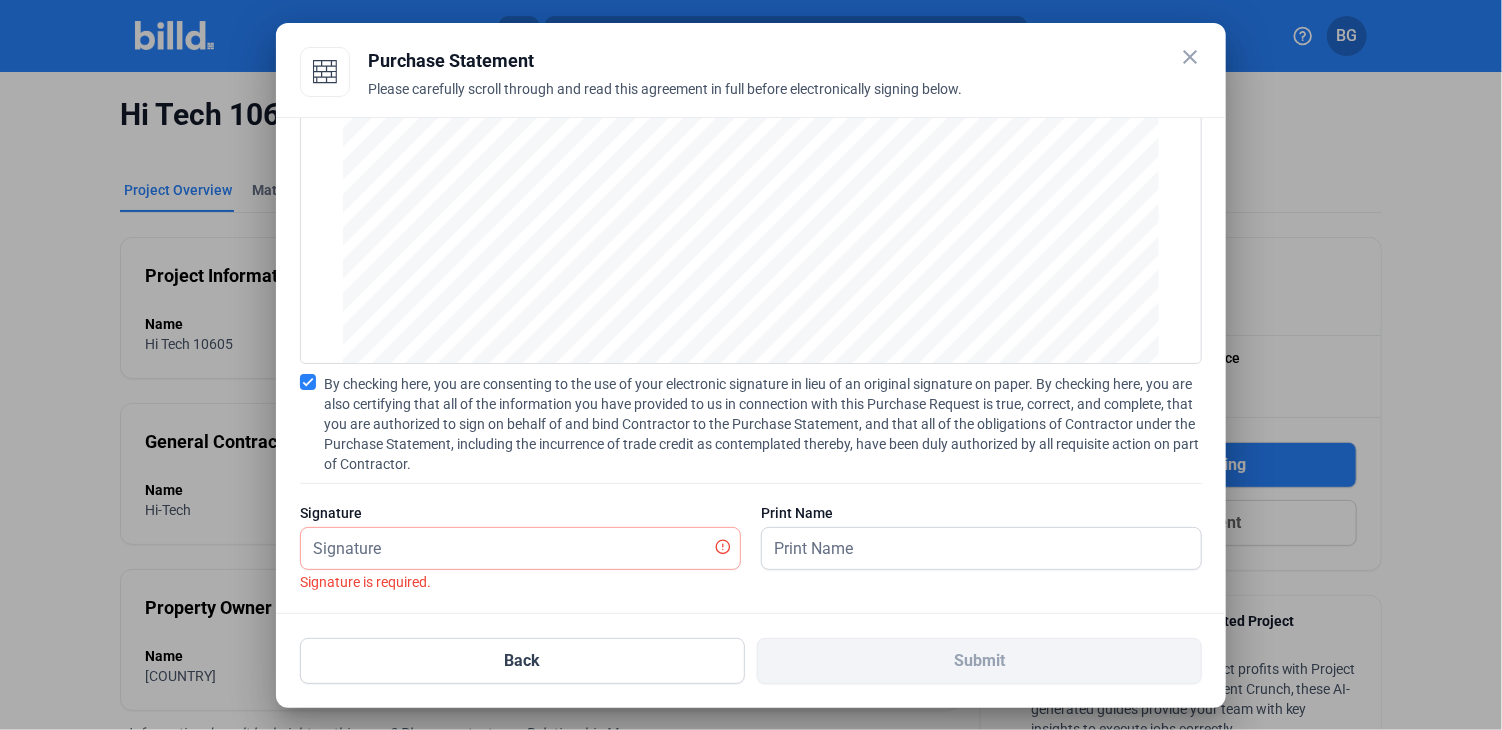 scroll, scrollTop: 1257, scrollLeft: 0, axis: vertical 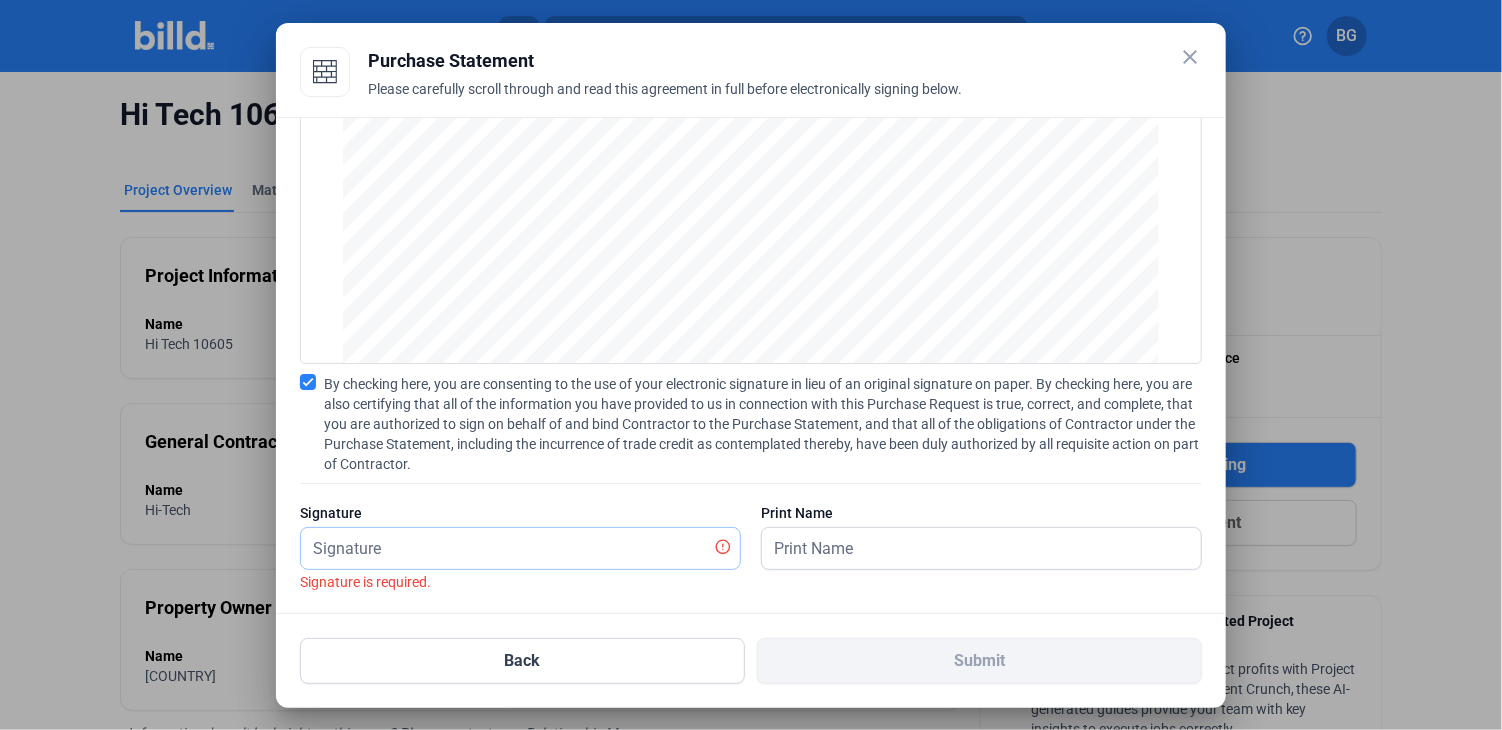 drag, startPoint x: 332, startPoint y: 544, endPoint x: 384, endPoint y: 522, distance: 56.462376 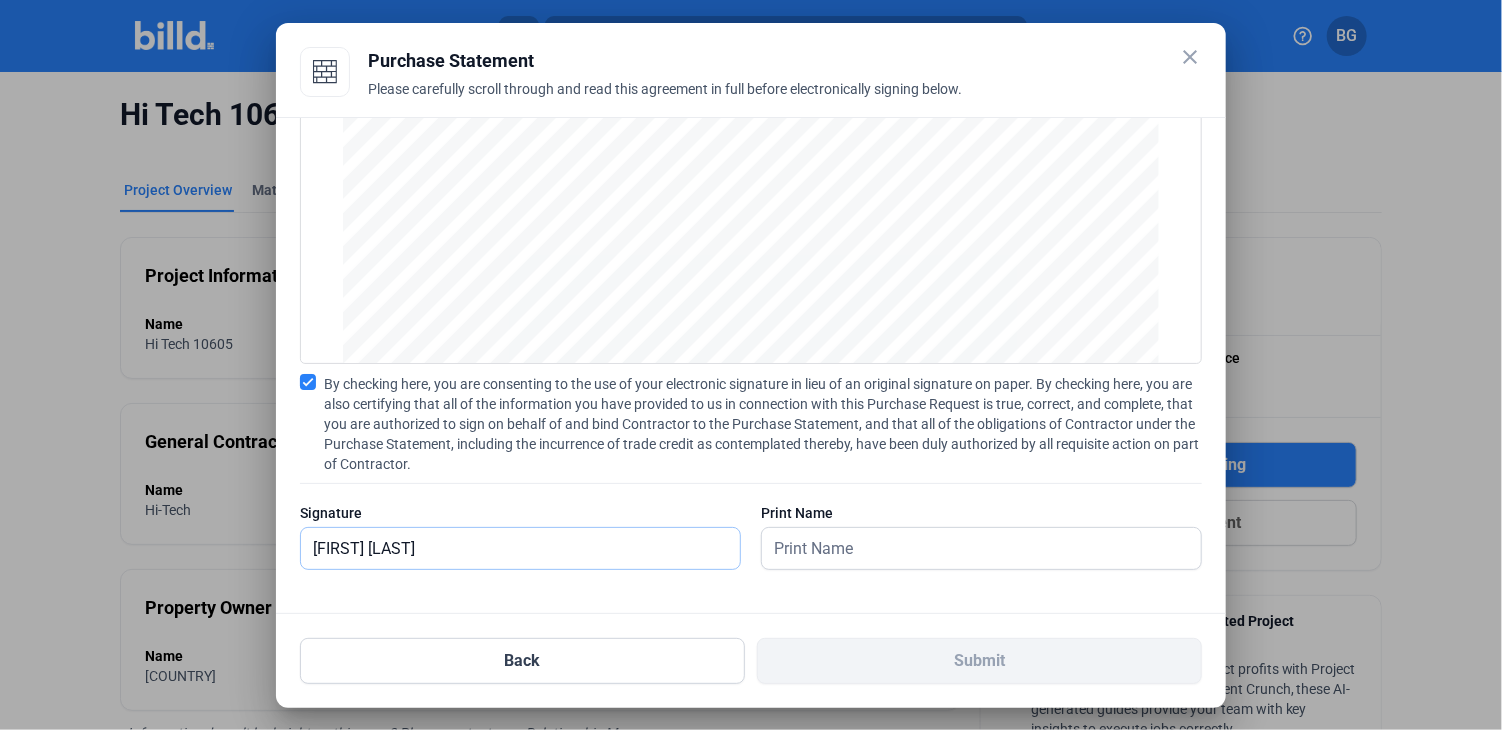 type on "[FIRST] [LAST]" 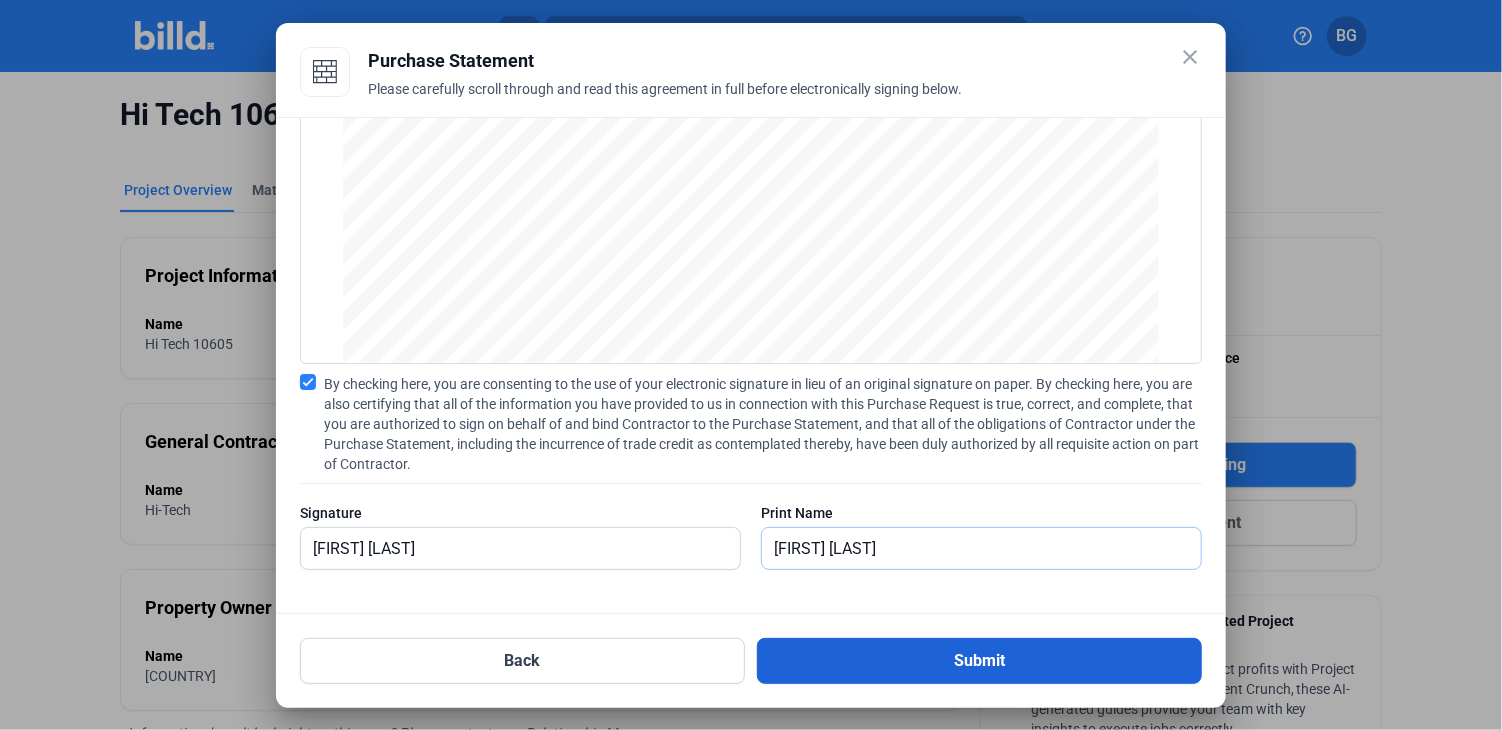 type on "[FIRST] [LAST]" 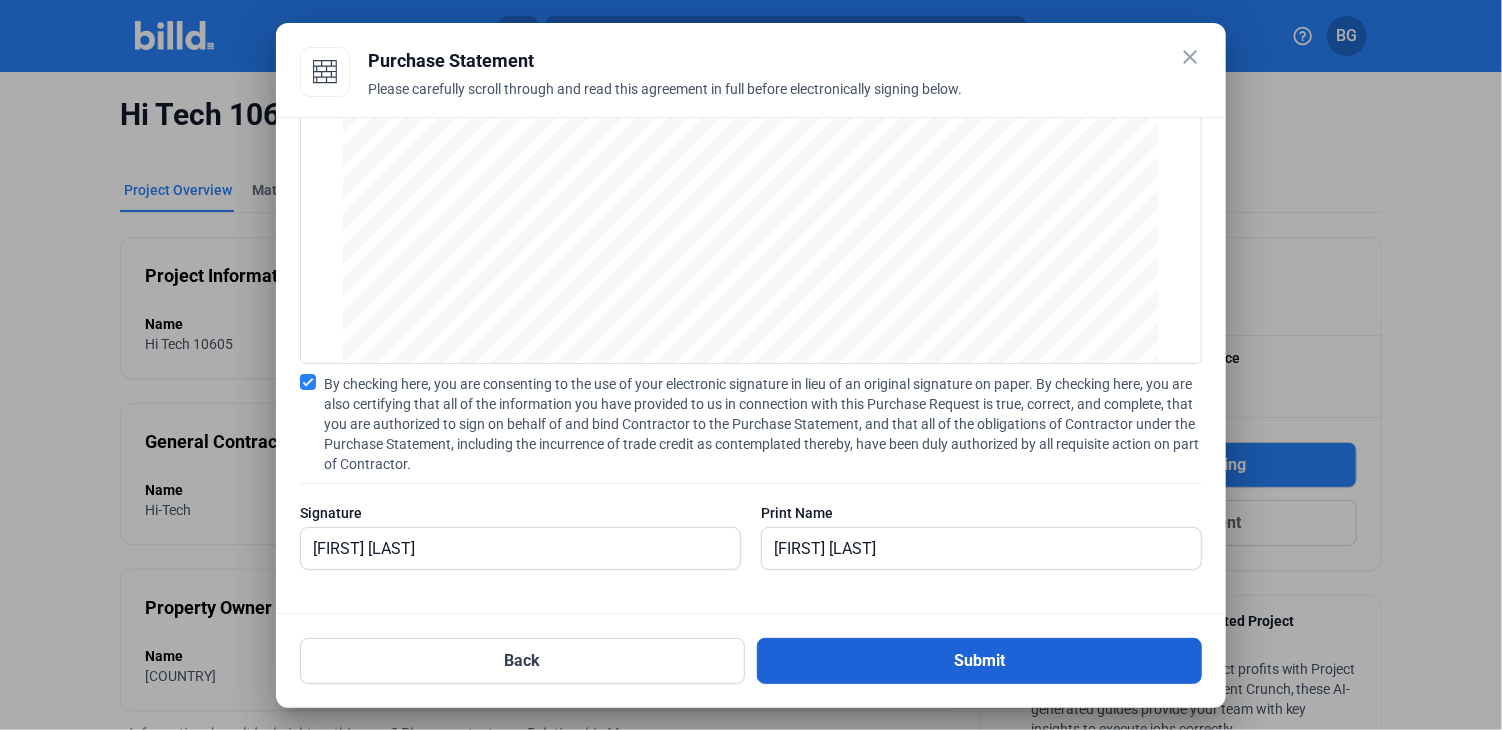 click on "Submit" at bounding box center (979, 661) 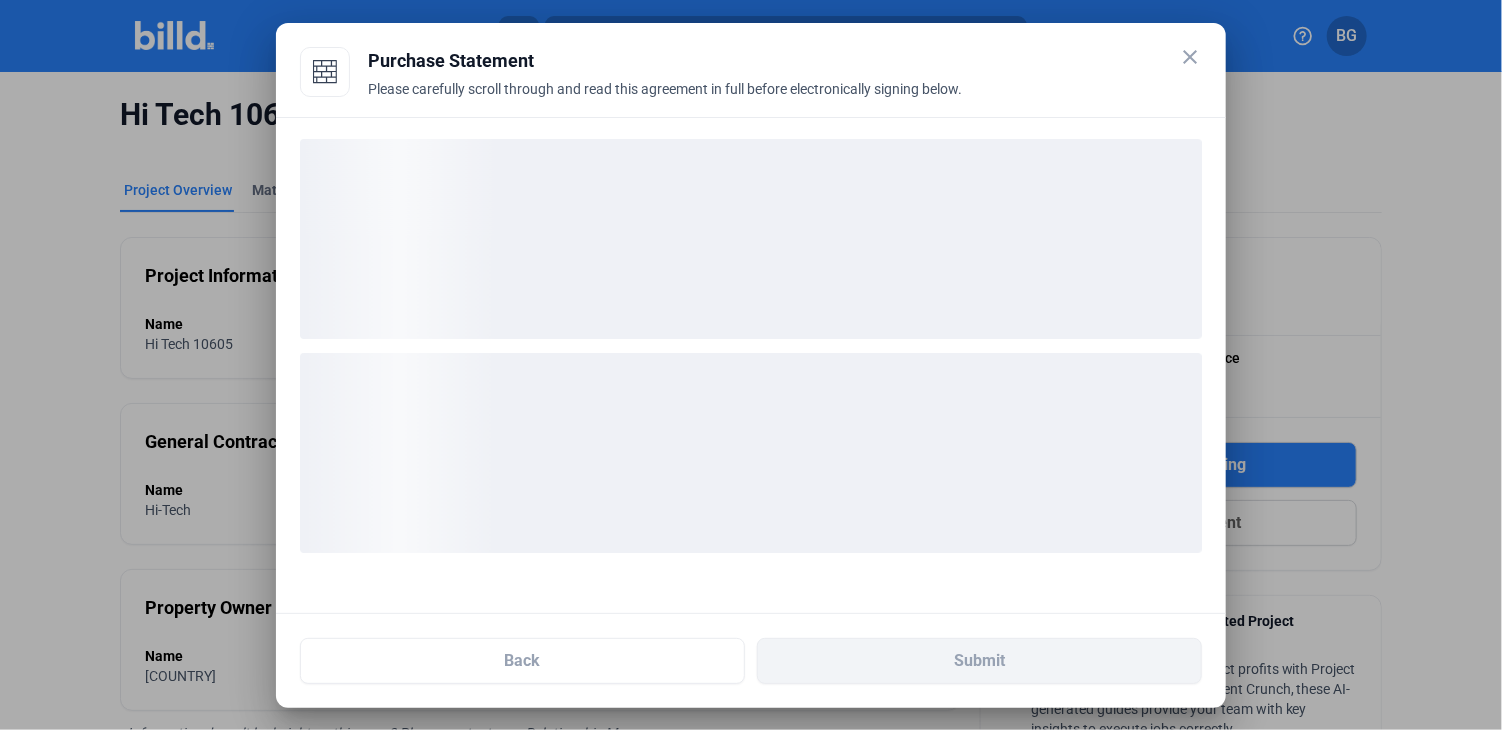 scroll, scrollTop: 0, scrollLeft: 0, axis: both 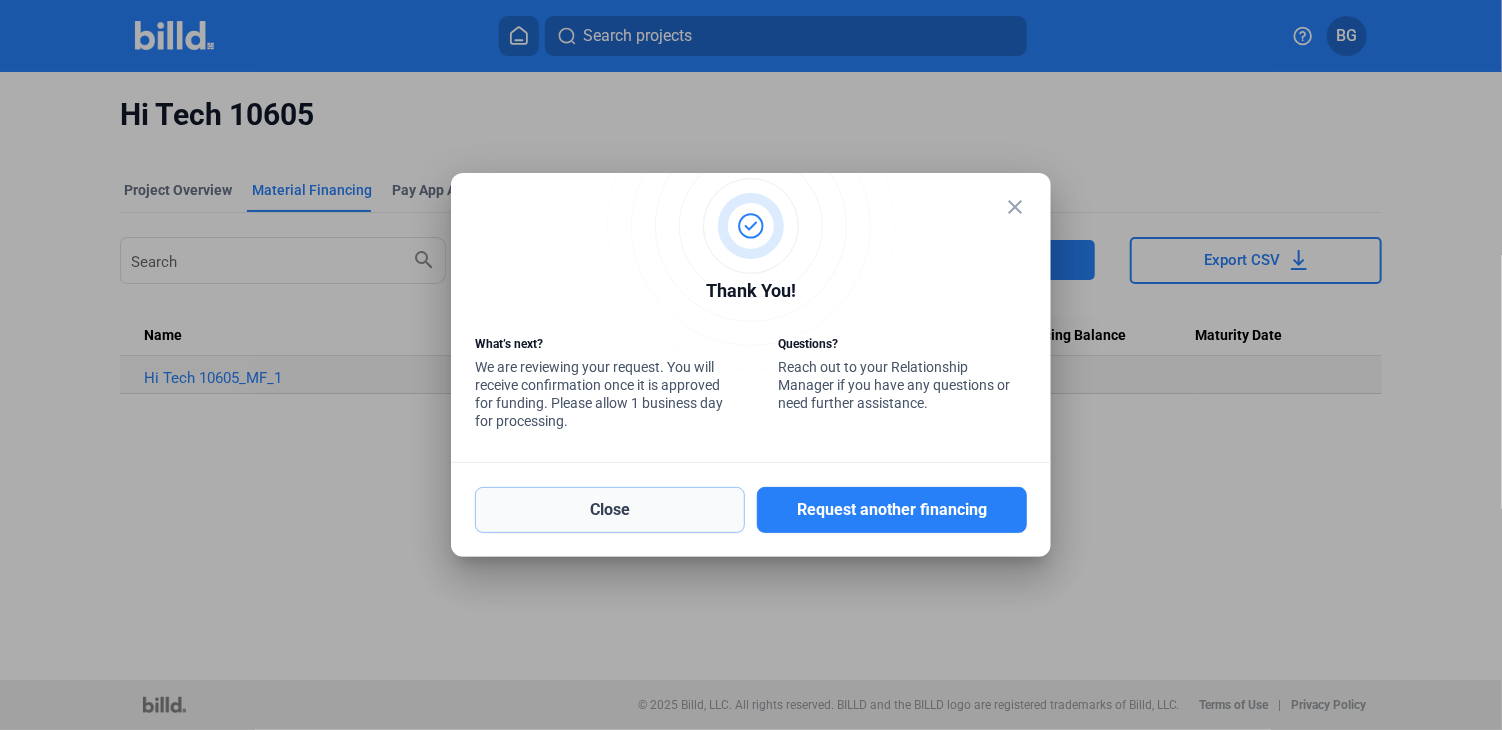 click on "Close" at bounding box center [610, 510] 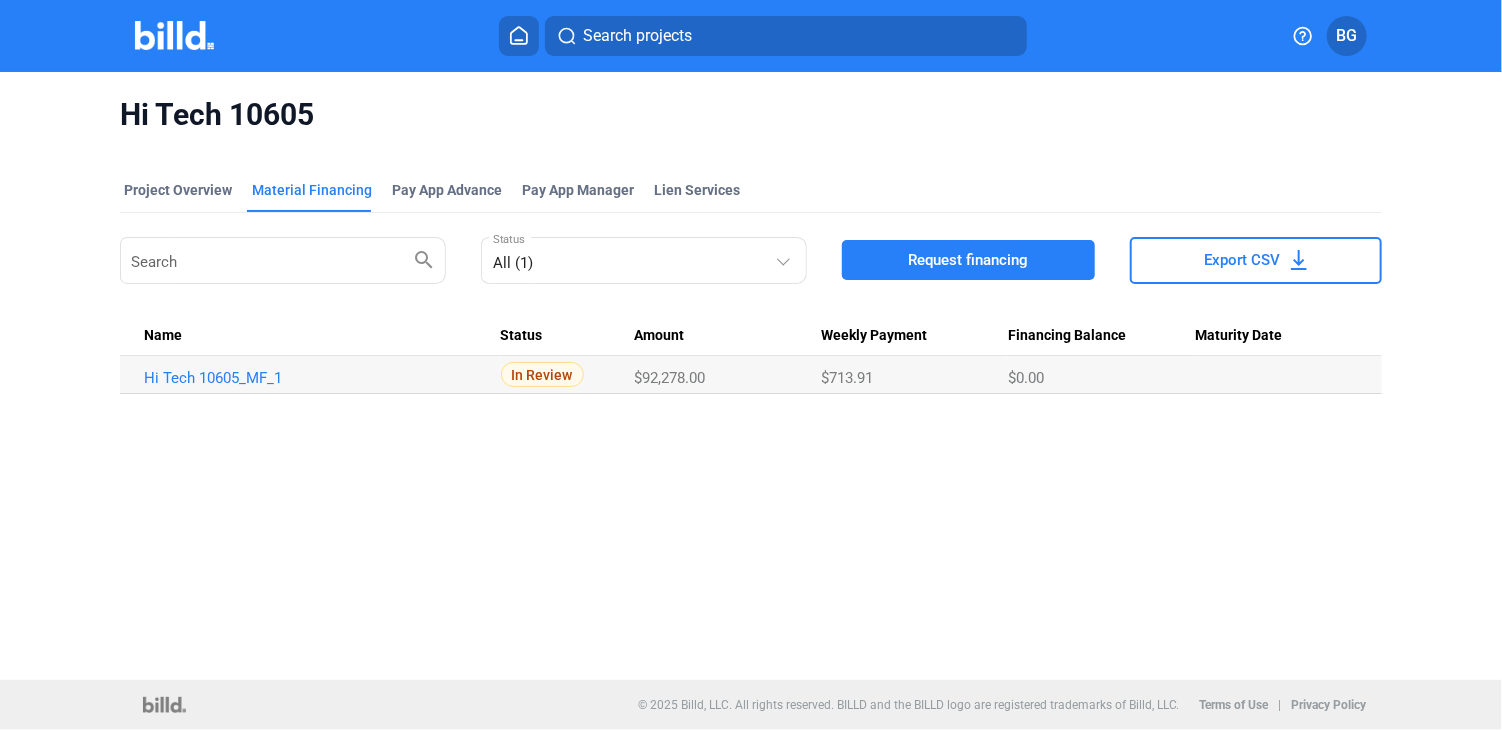 drag, startPoint x: 514, startPoint y: 37, endPoint x: 512, endPoint y: 61, distance: 24.083189 